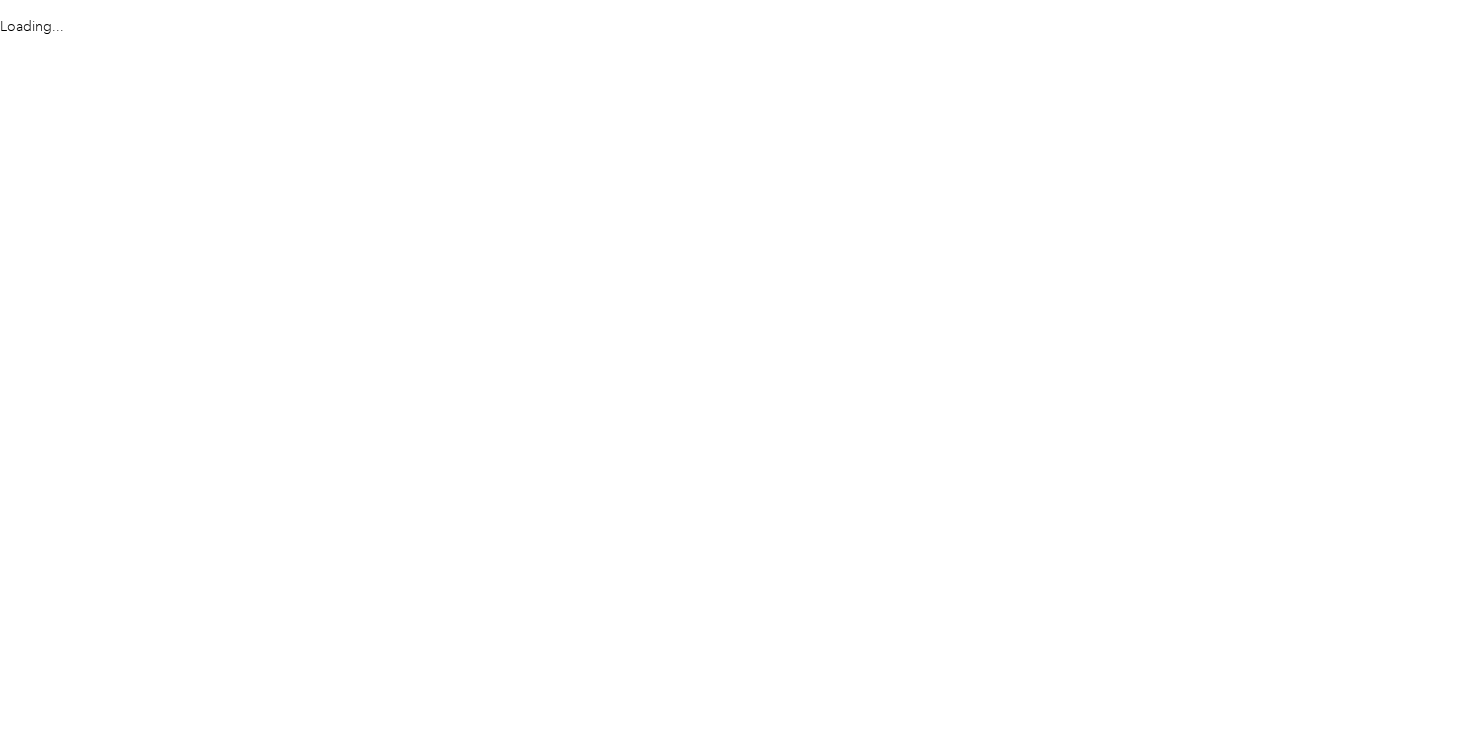 scroll, scrollTop: 0, scrollLeft: 0, axis: both 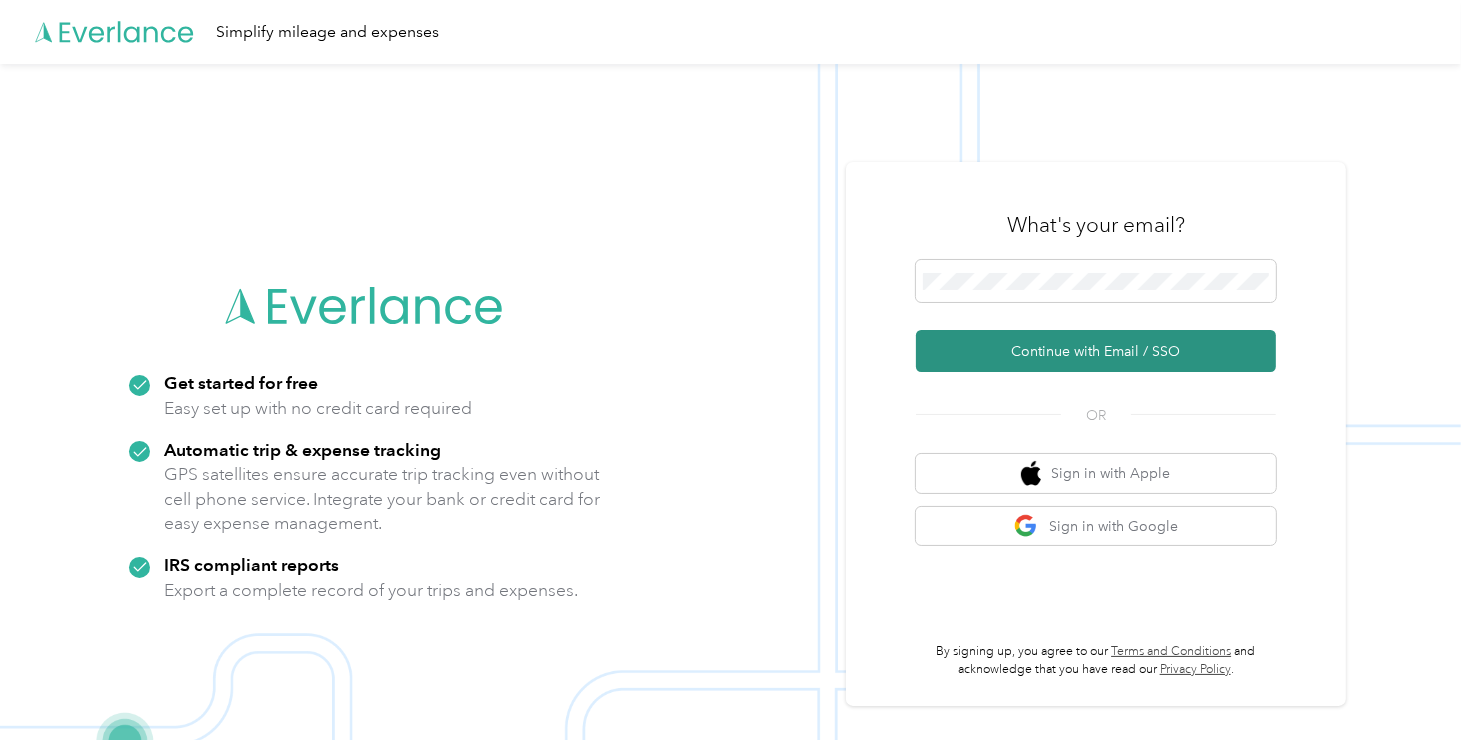 click on "Continue with Email / SSO" at bounding box center (1096, 351) 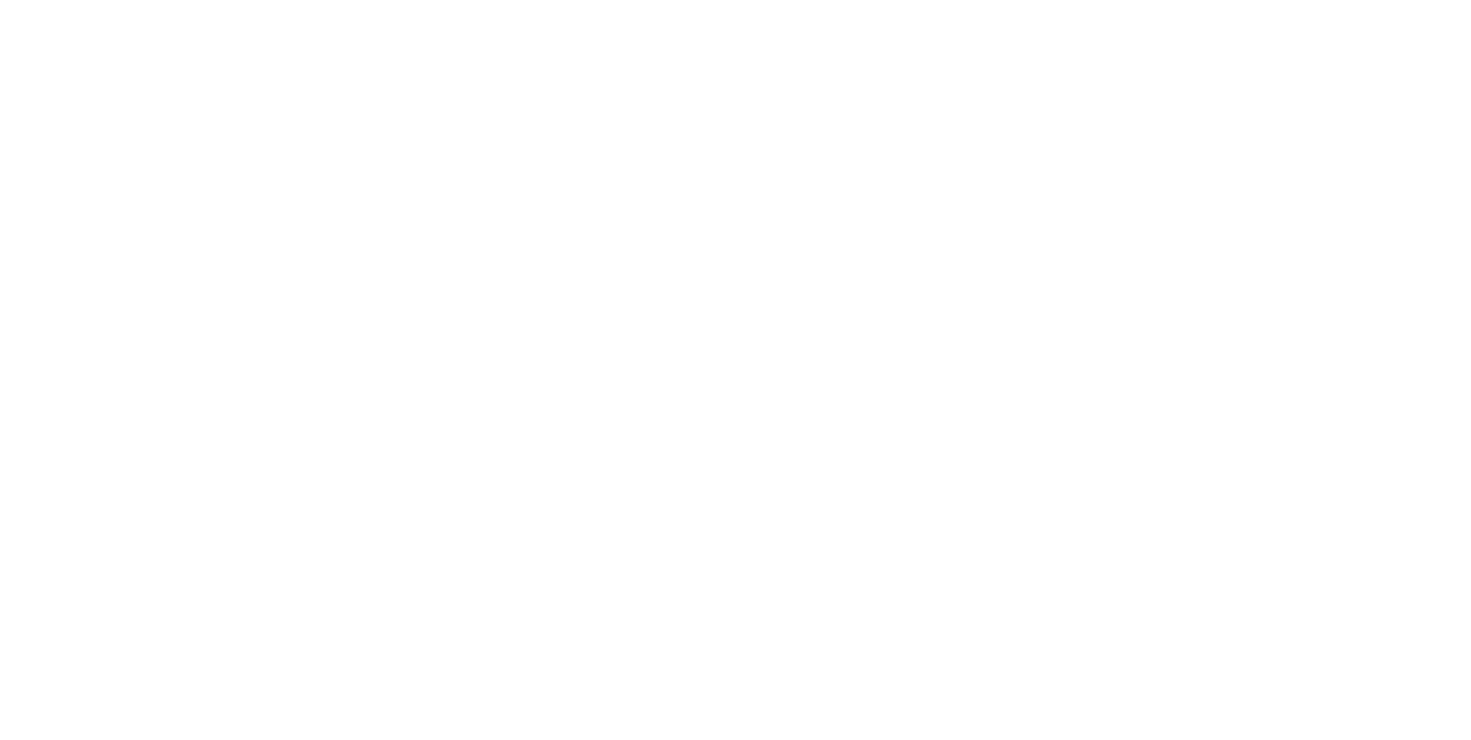 scroll, scrollTop: 0, scrollLeft: 0, axis: both 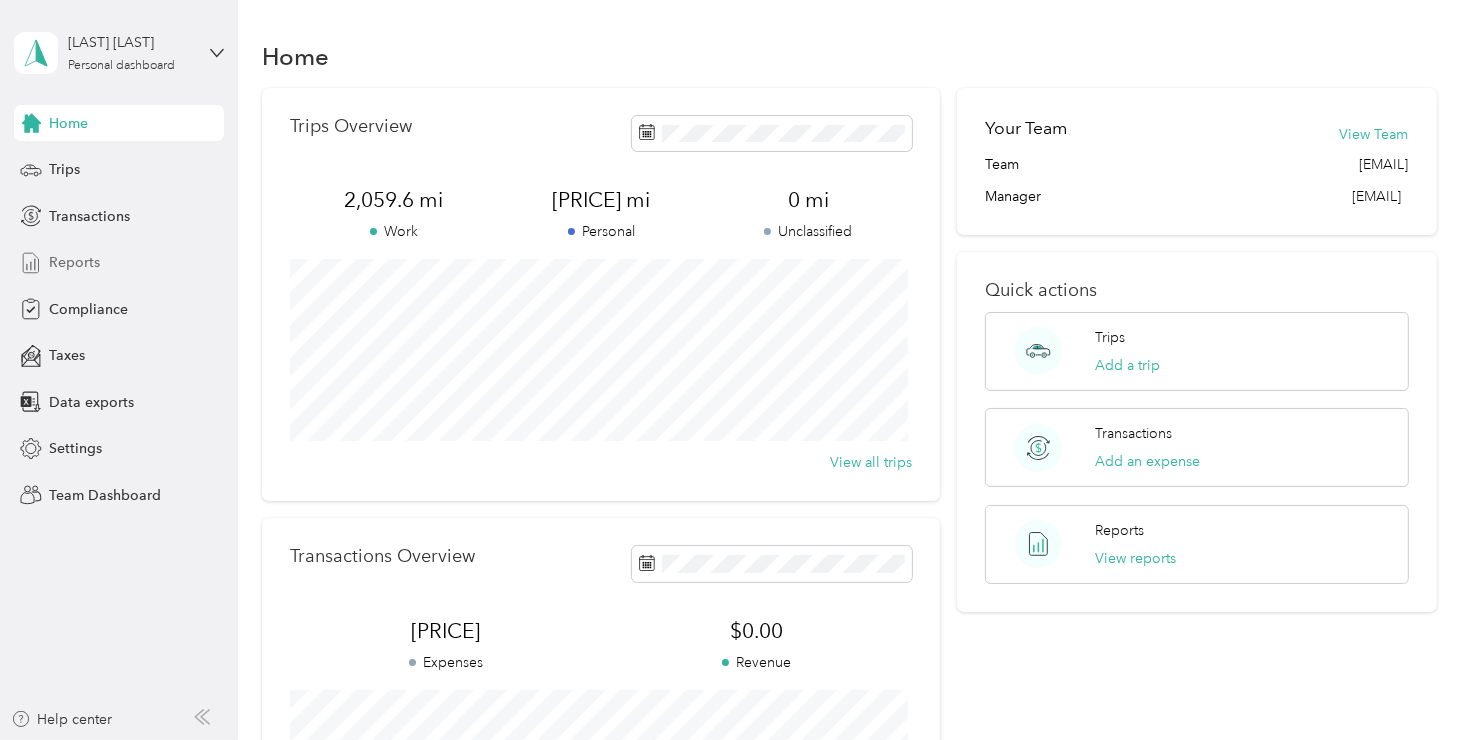 click on "Reports" at bounding box center [74, 262] 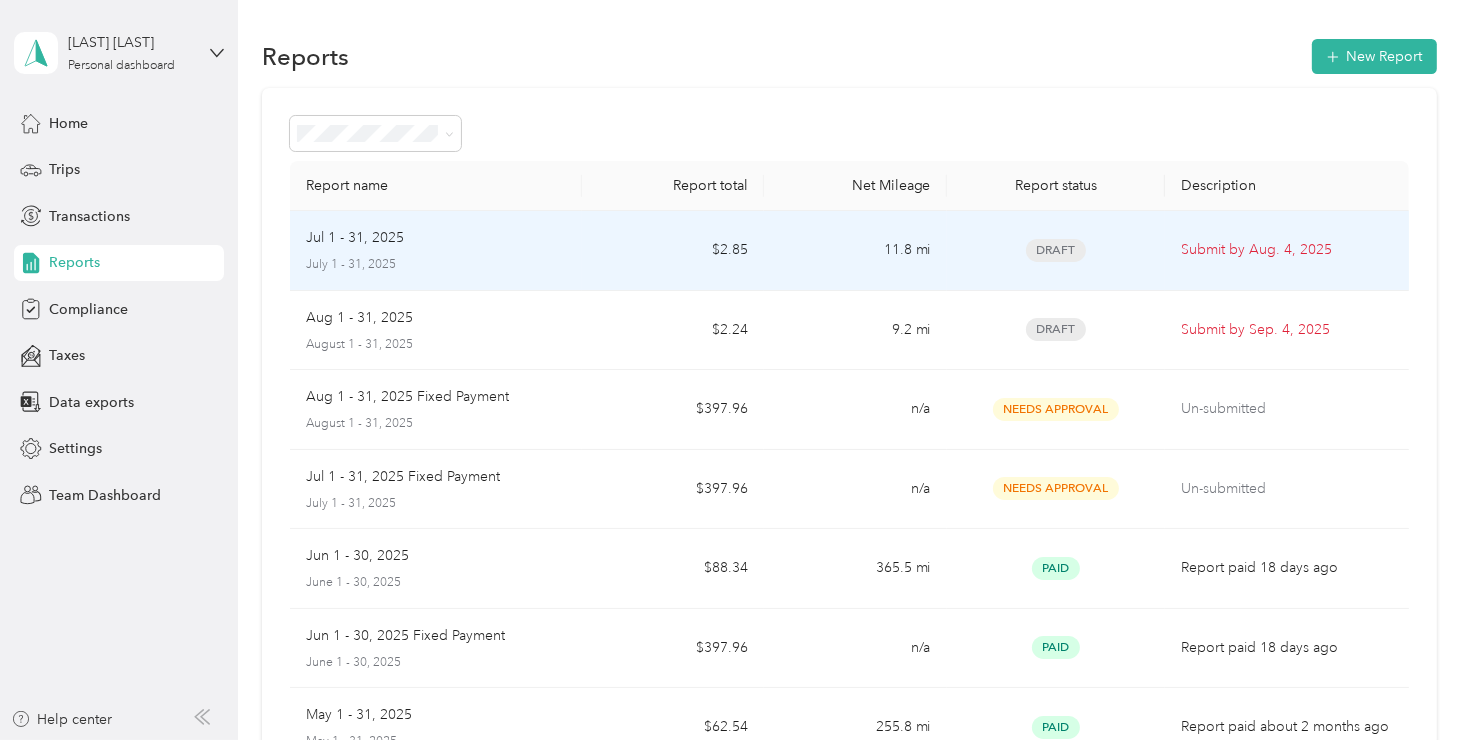 click on "Draft" at bounding box center (1056, 251) 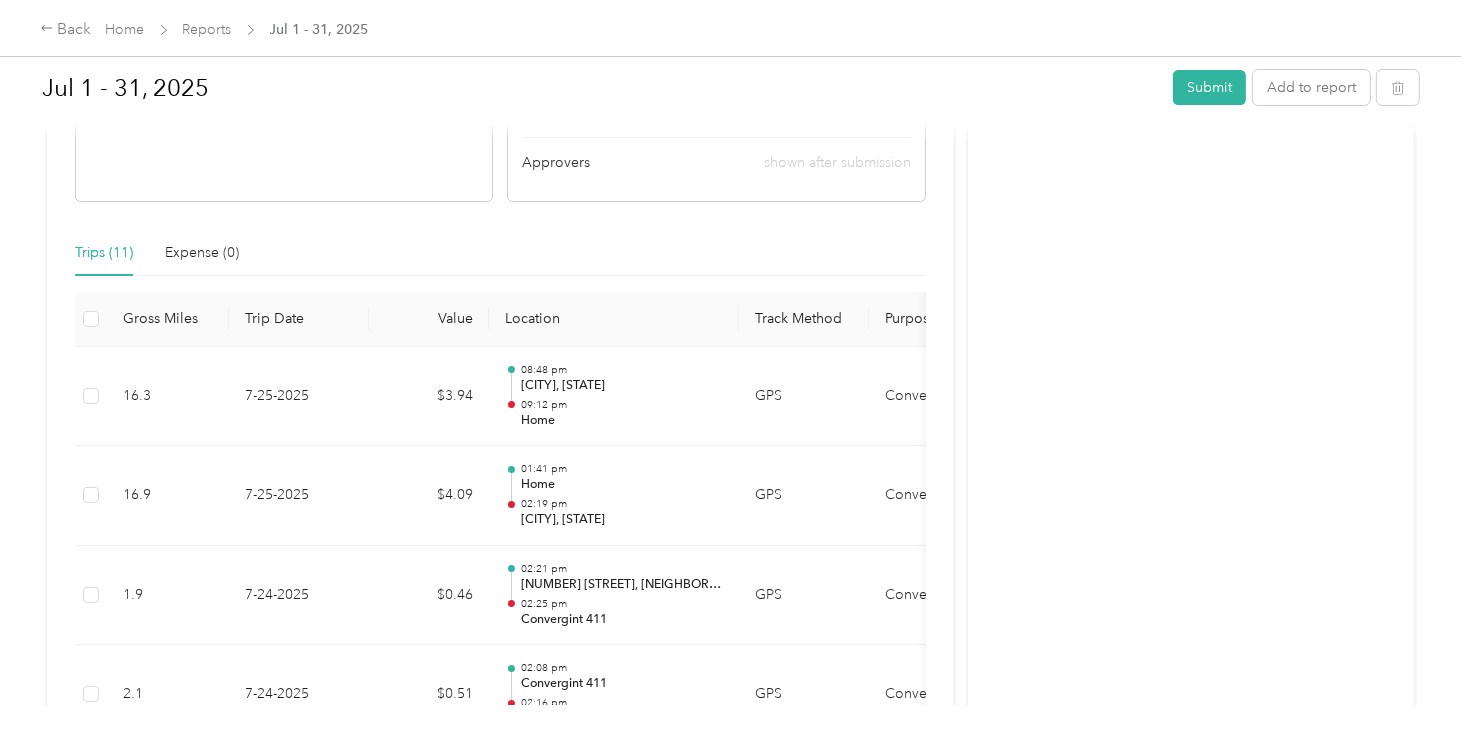 scroll, scrollTop: 444, scrollLeft: 0, axis: vertical 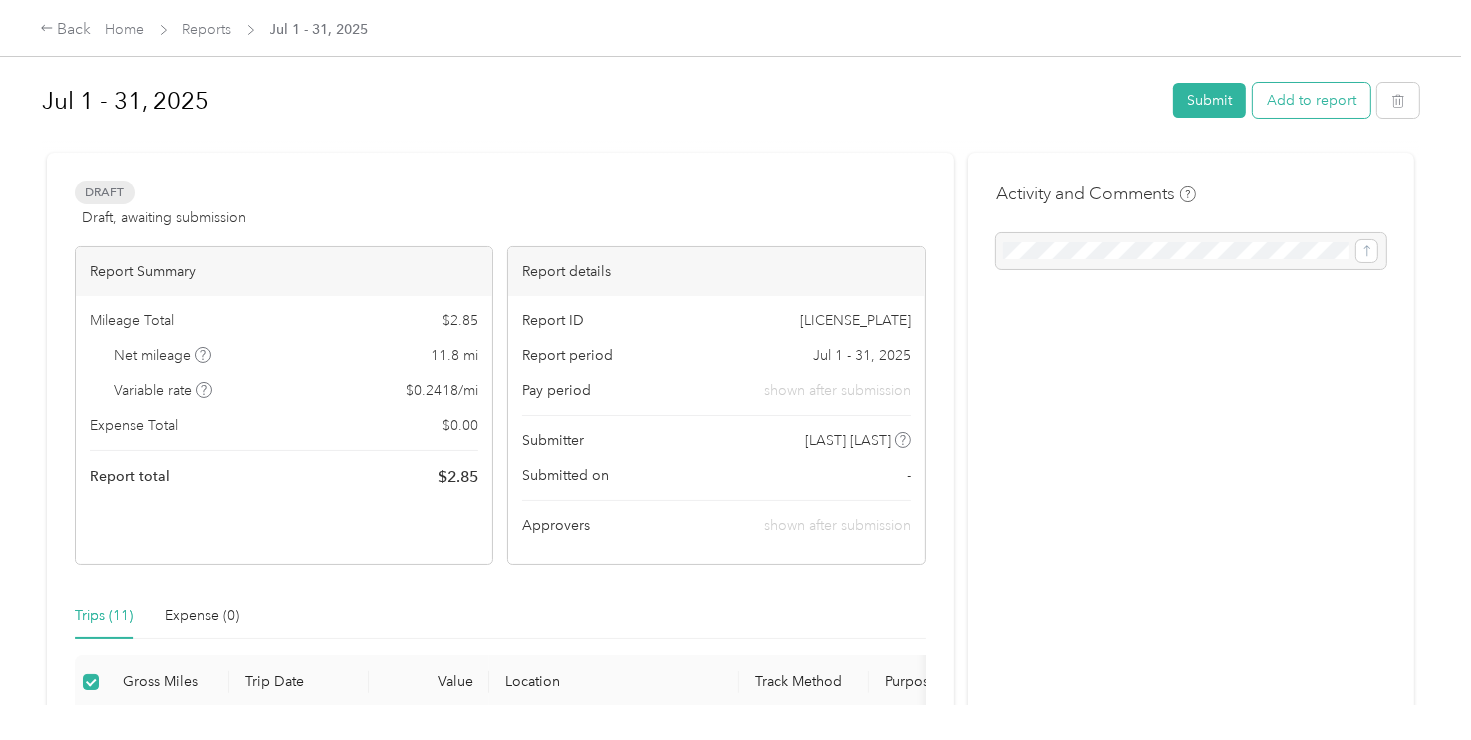 click on "Add to report" at bounding box center (1311, 100) 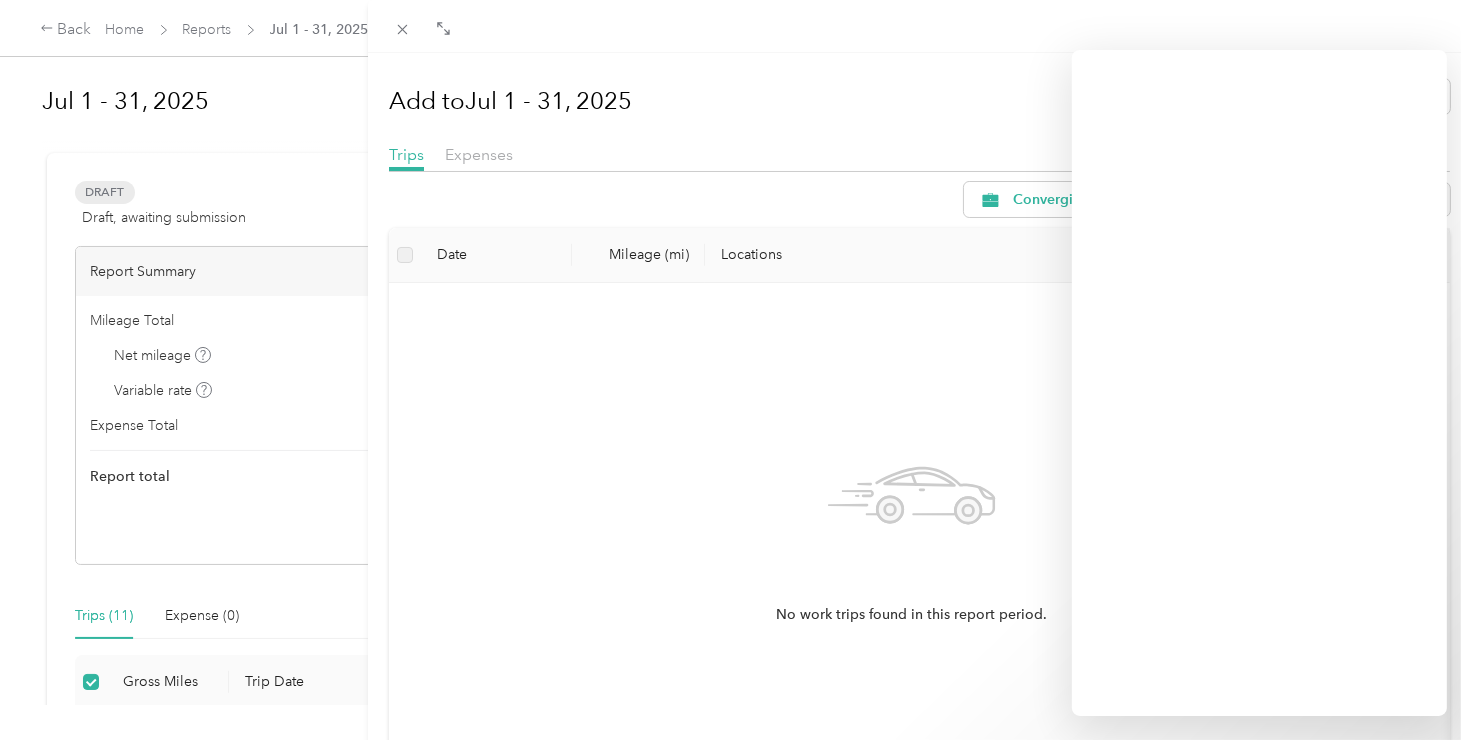 click on "Add to [MONTH] [DAY] - [DAY], [YEAR] [CITY] New trip New expense Trips Expenses Convergint Technologies Date Mileage (mi) Locations Purpose           No work trips found in this report period." at bounding box center (735, 370) 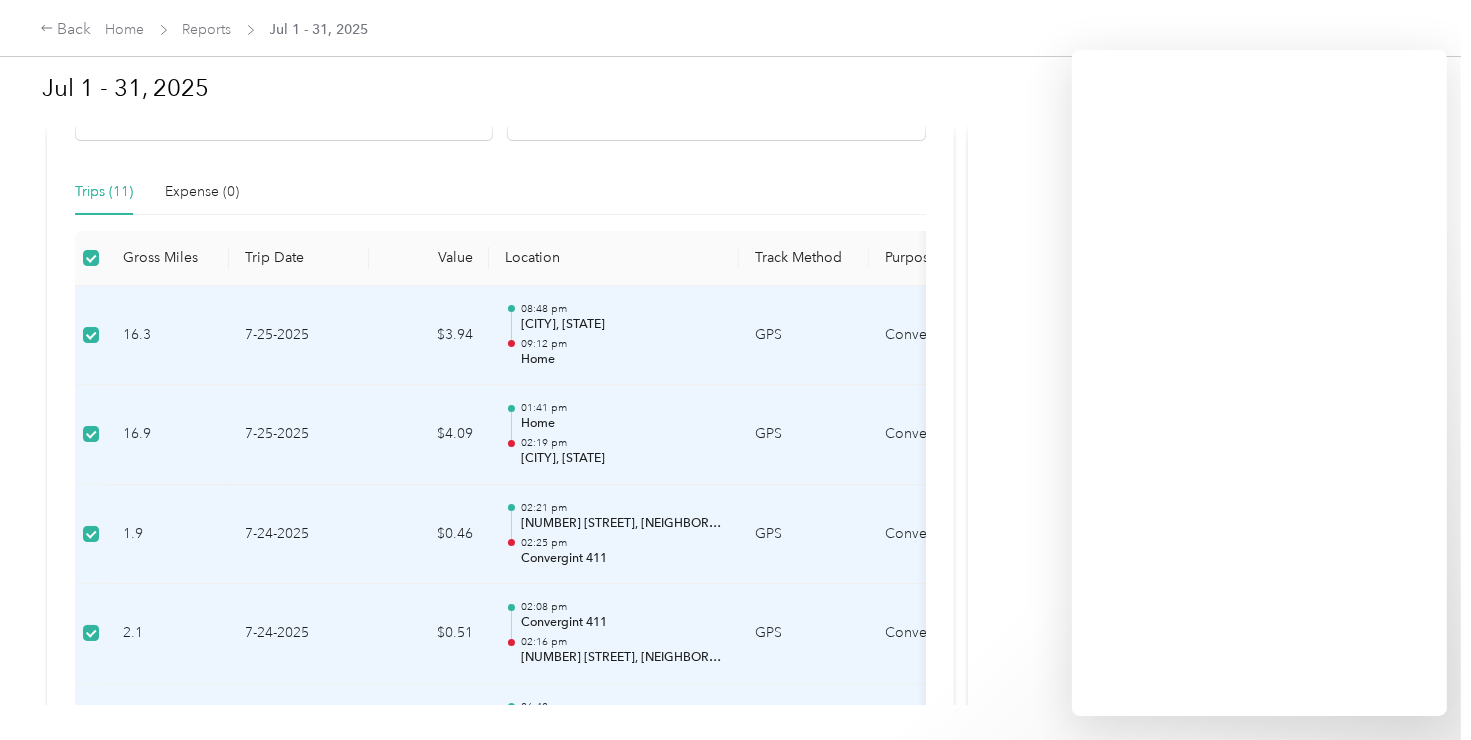 scroll, scrollTop: 416, scrollLeft: 0, axis: vertical 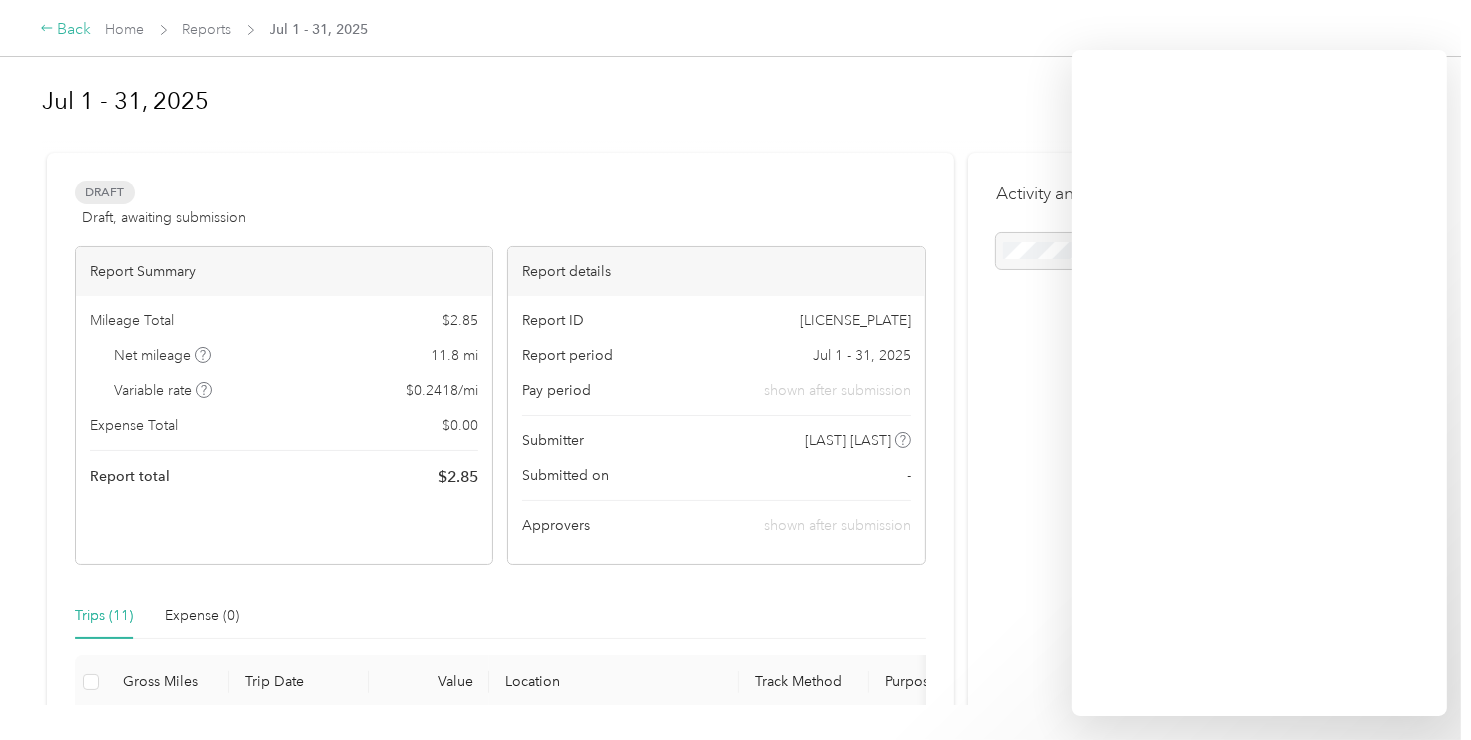 click 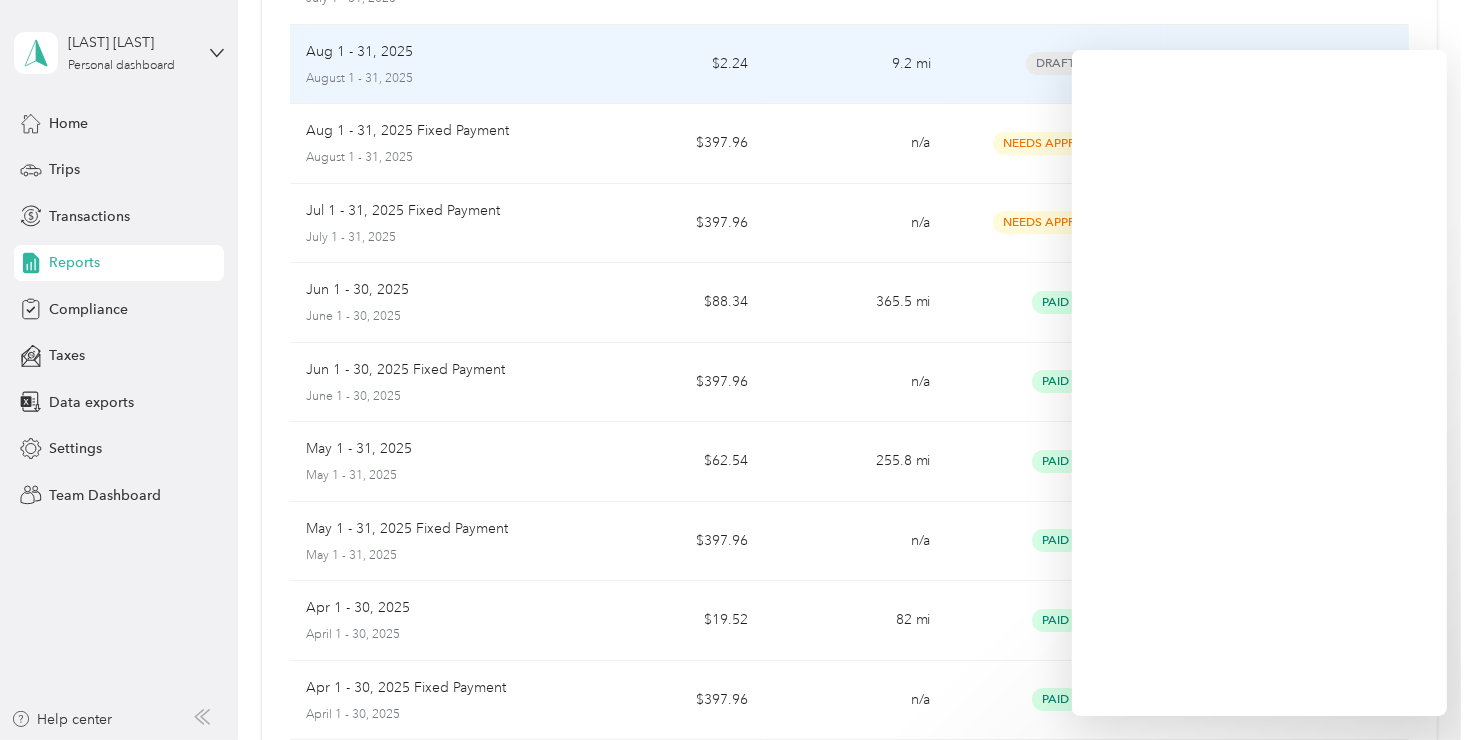 scroll, scrollTop: 275, scrollLeft: 0, axis: vertical 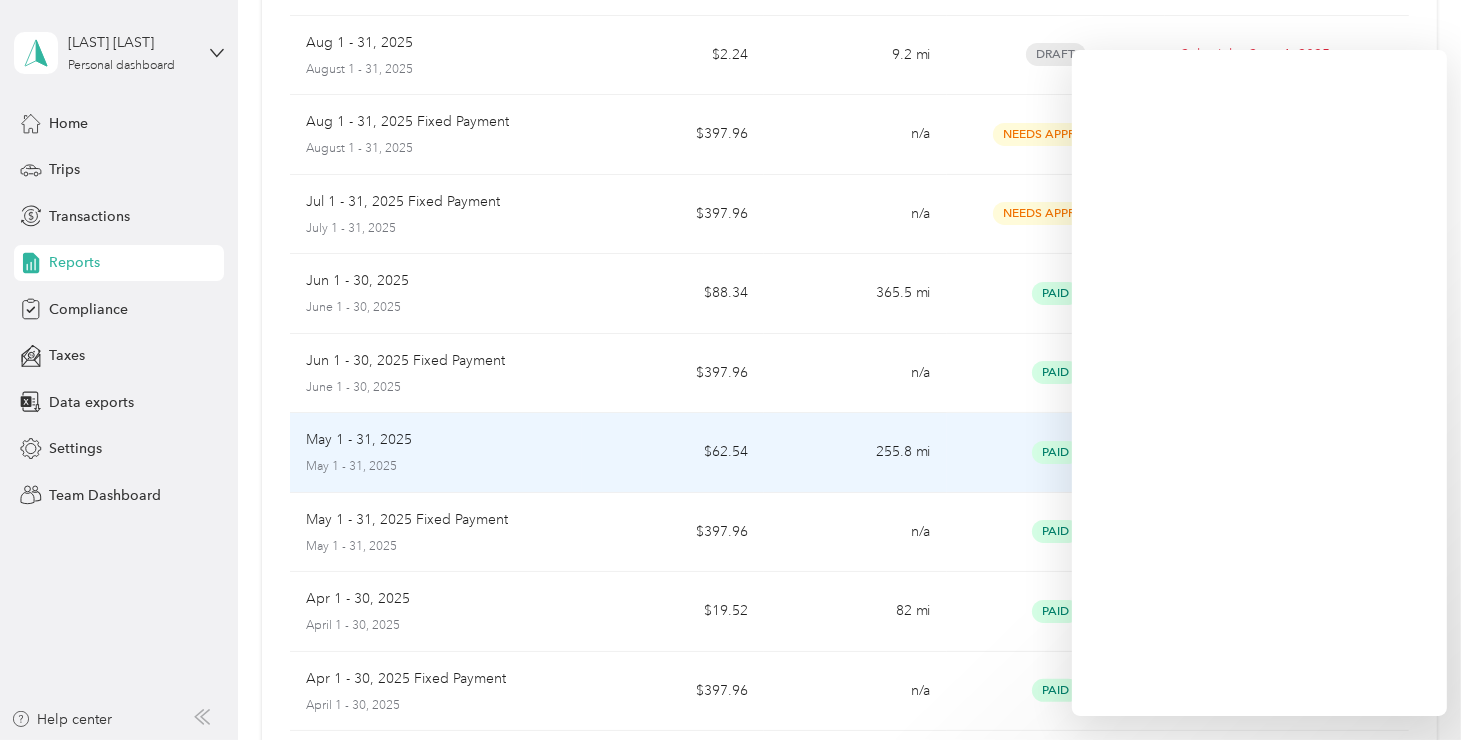click on "255.8 mi" at bounding box center [855, 453] 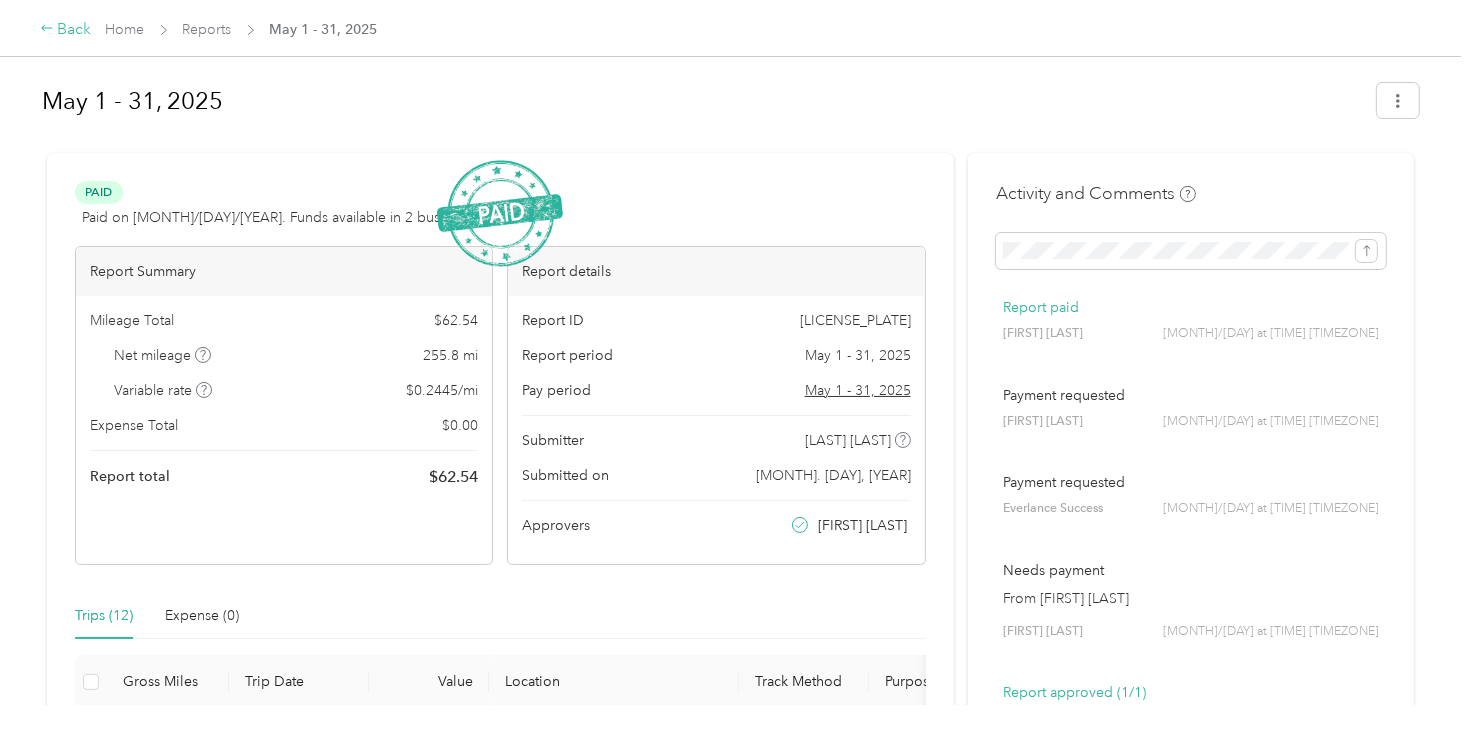click 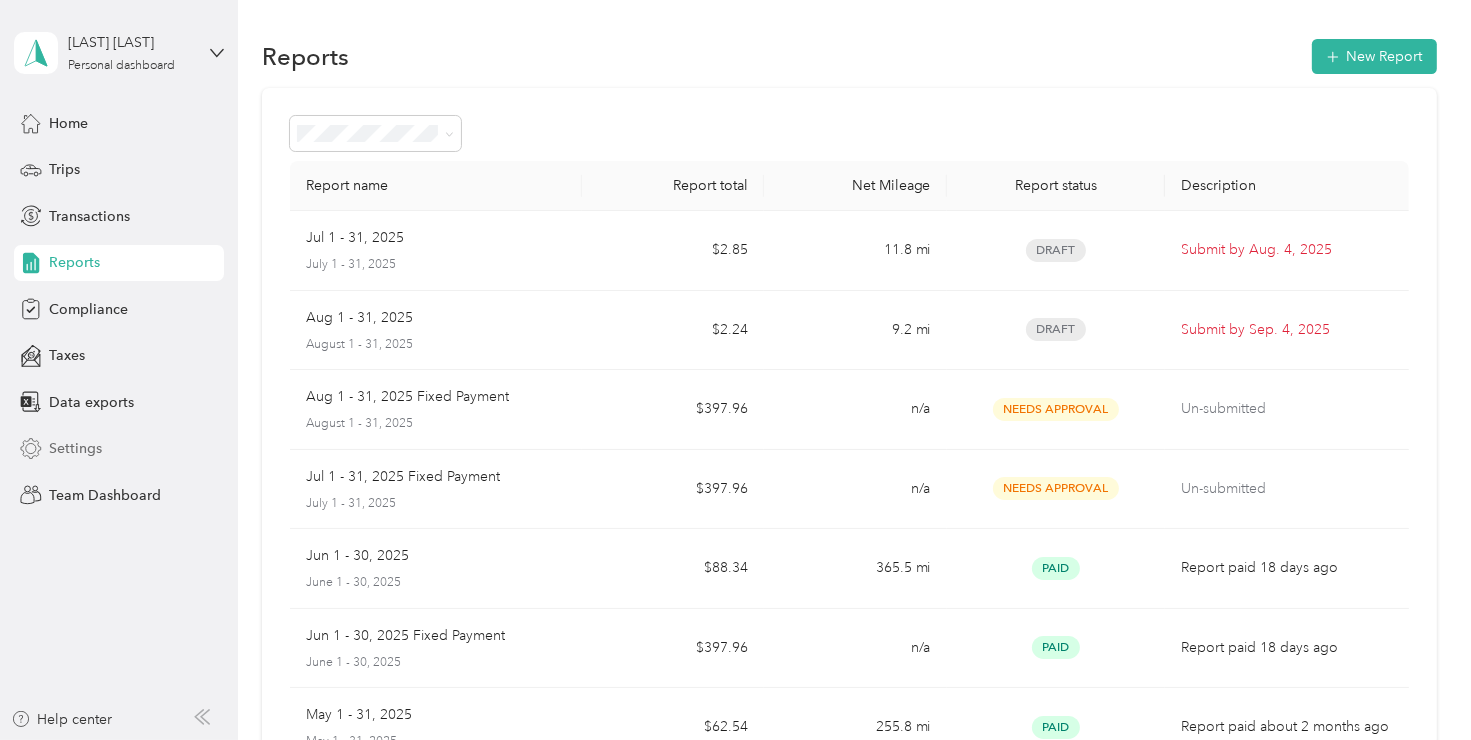 click on "Settings" at bounding box center [75, 448] 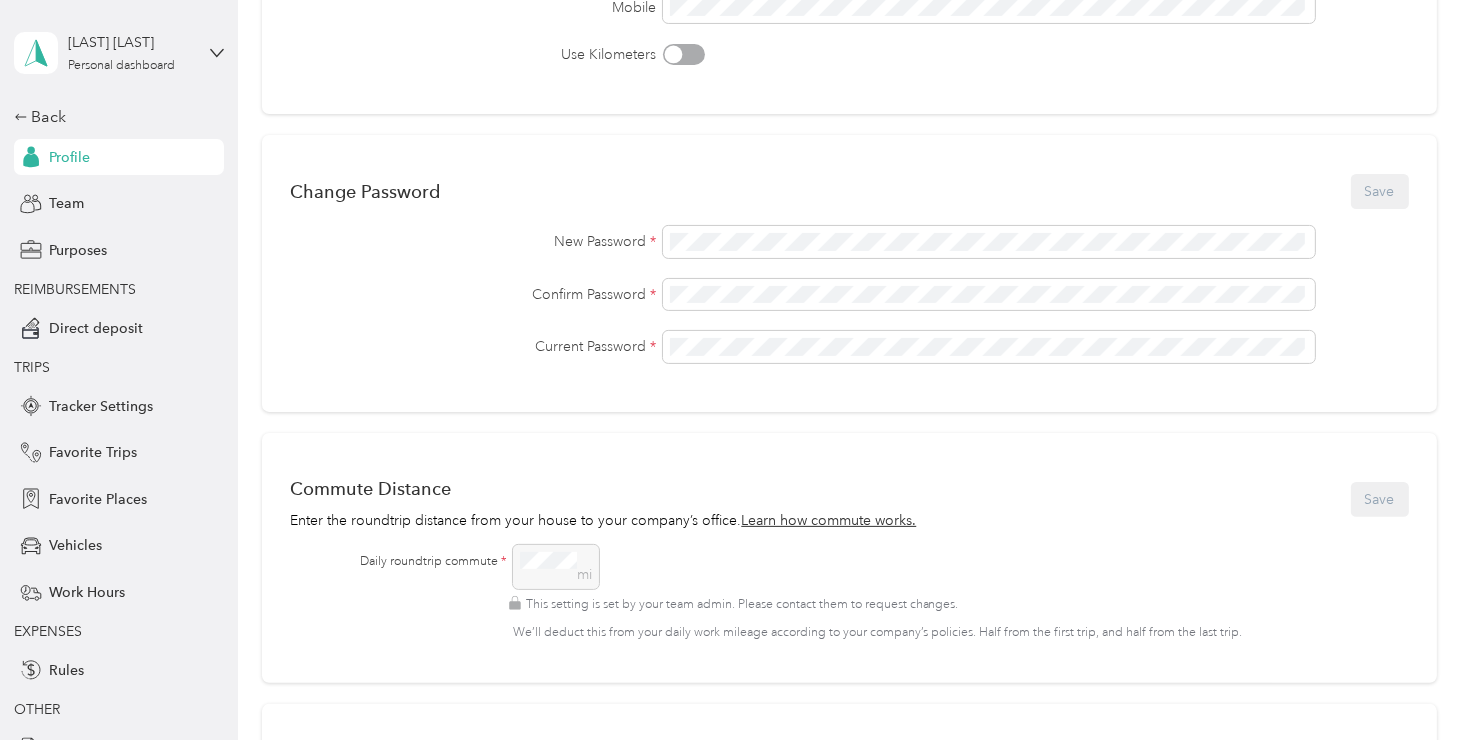 scroll, scrollTop: 404, scrollLeft: 0, axis: vertical 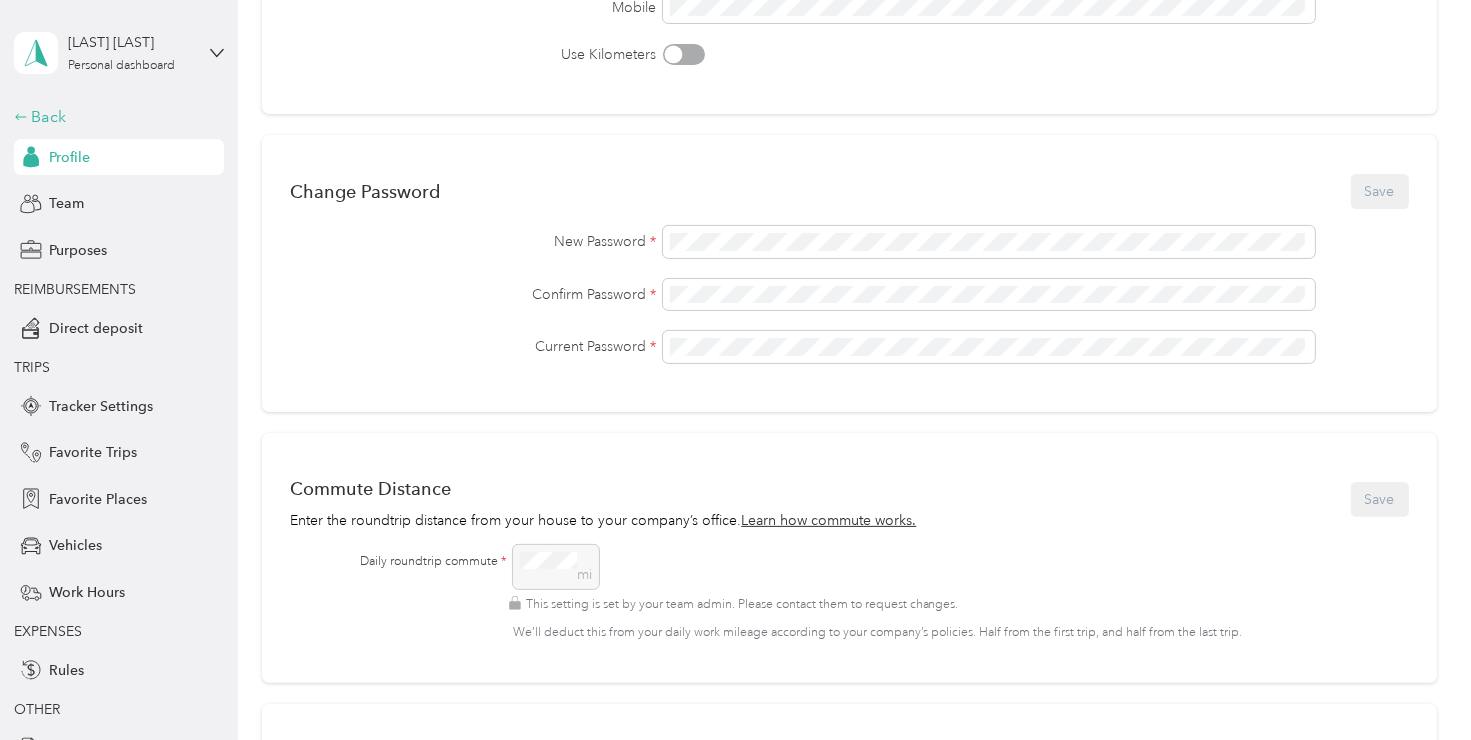 click 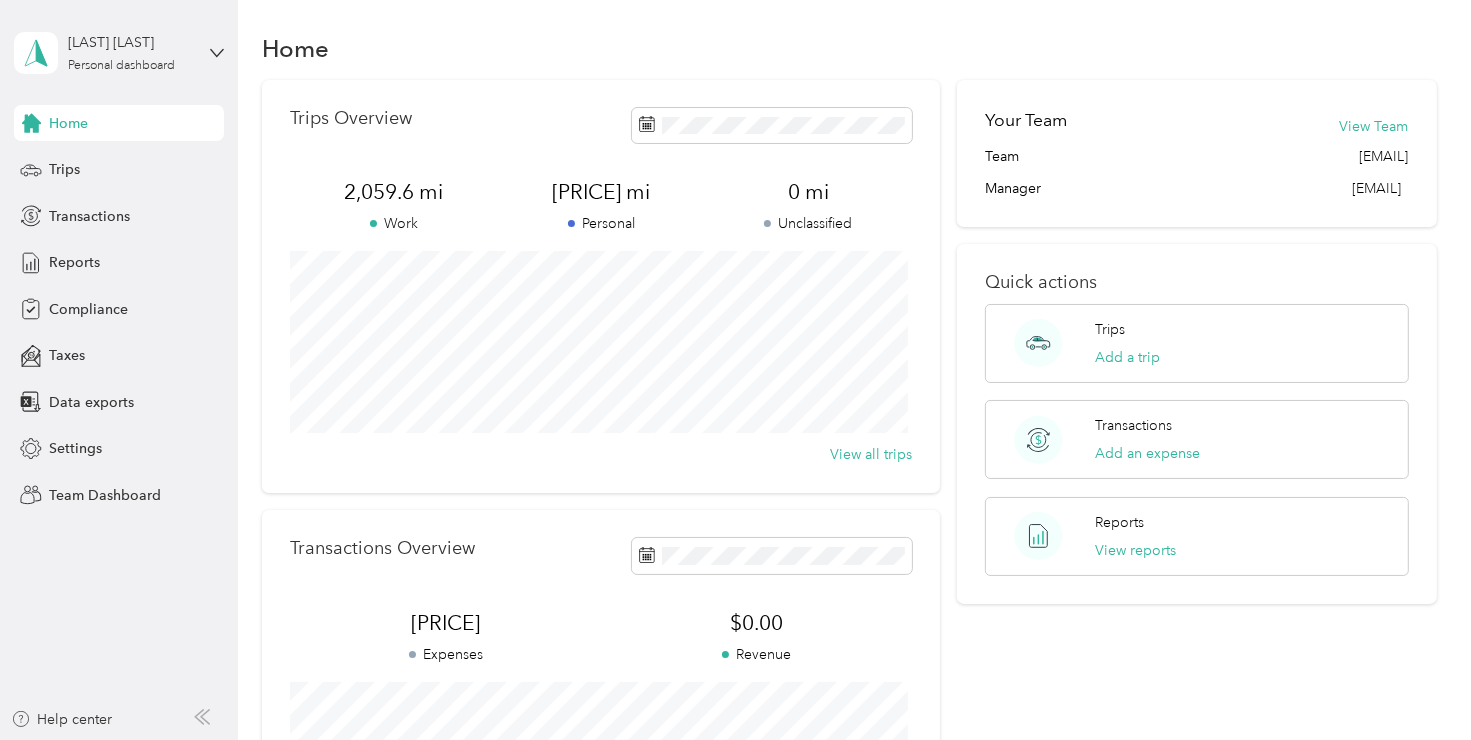 scroll, scrollTop: 3, scrollLeft: 0, axis: vertical 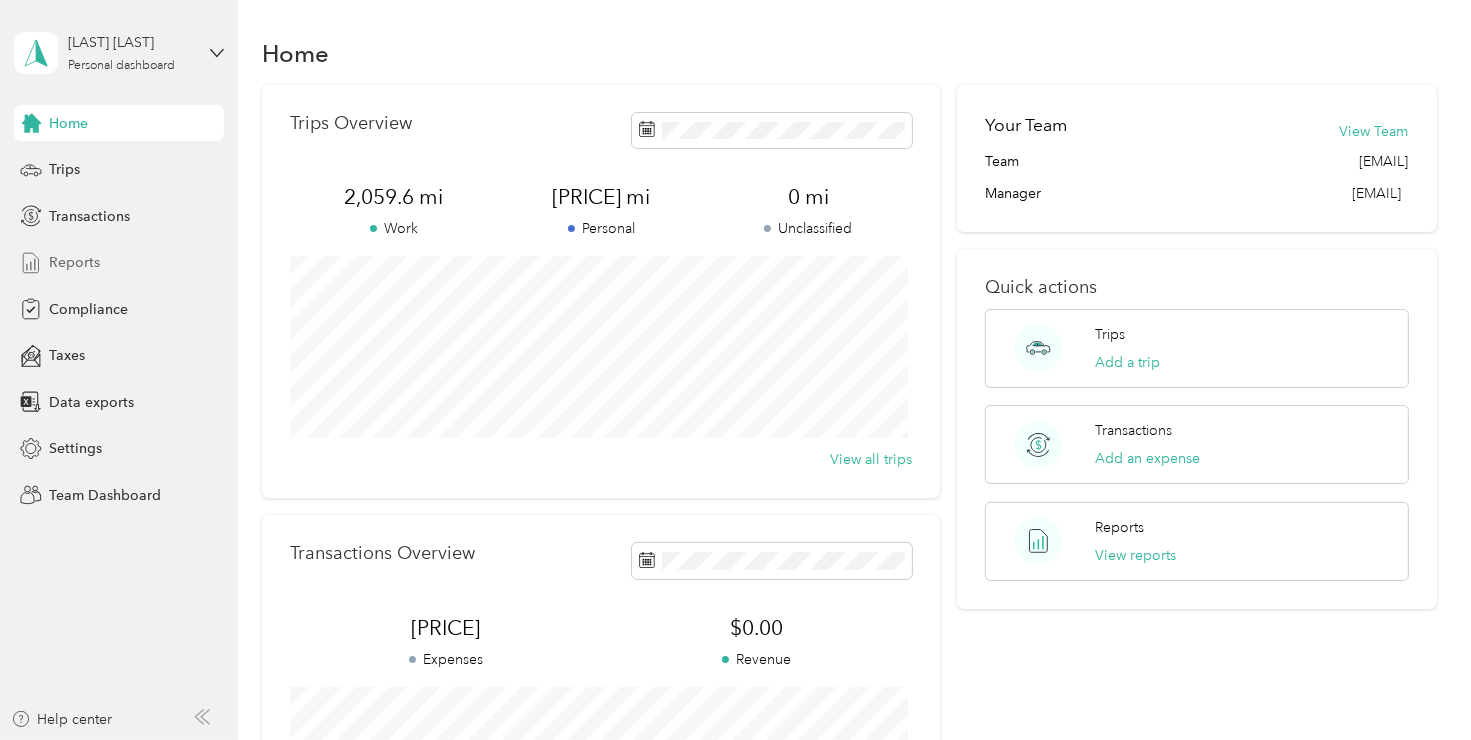 click on "Reports" at bounding box center [74, 262] 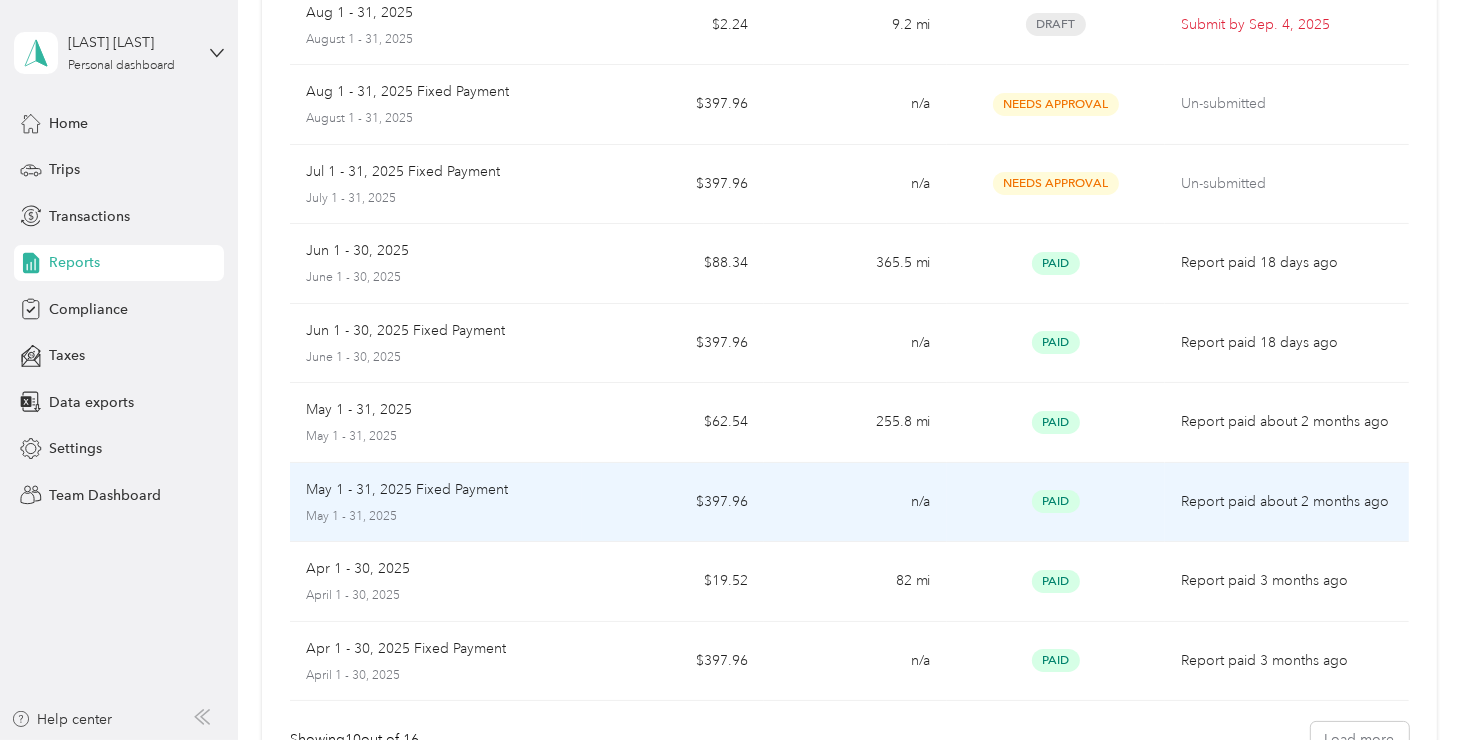 scroll, scrollTop: 288, scrollLeft: 0, axis: vertical 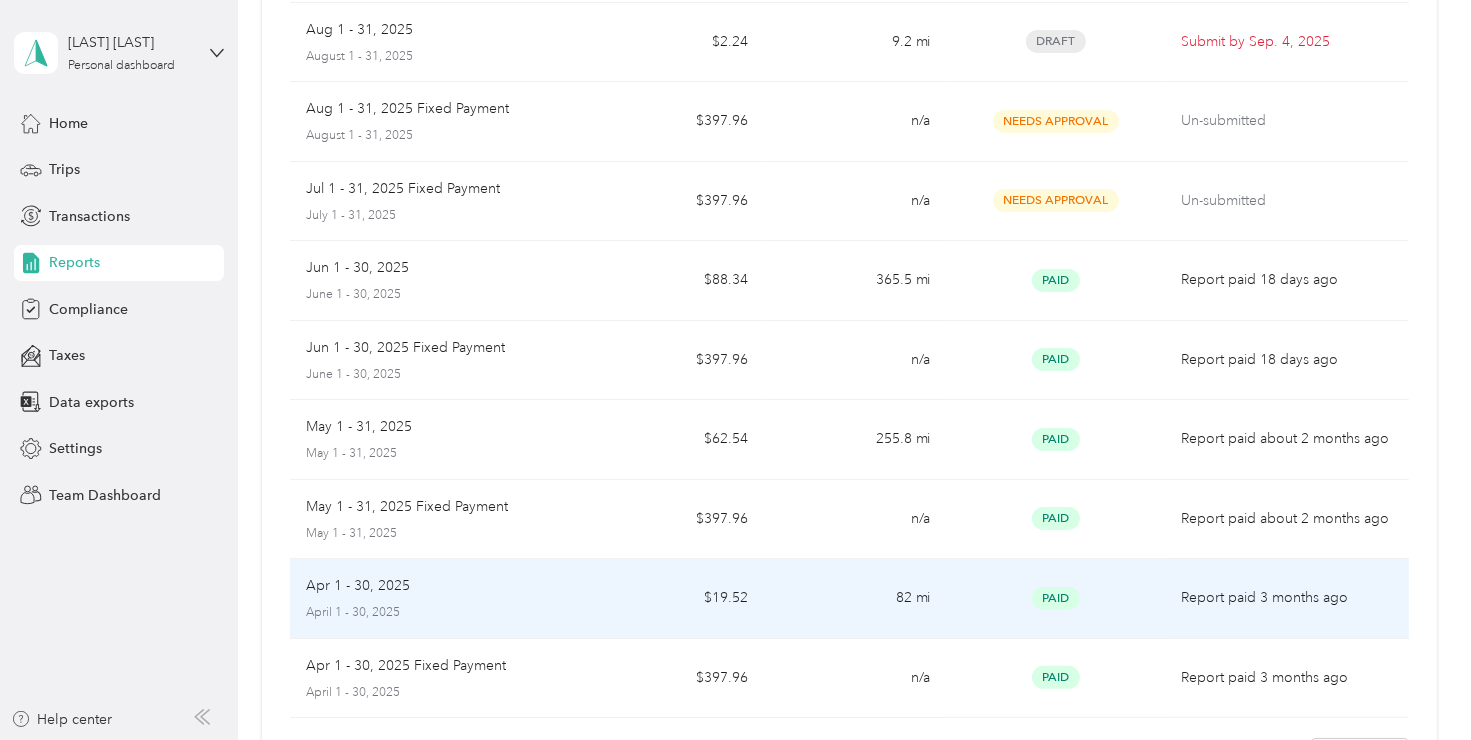 click on "82 mi" at bounding box center (855, 599) 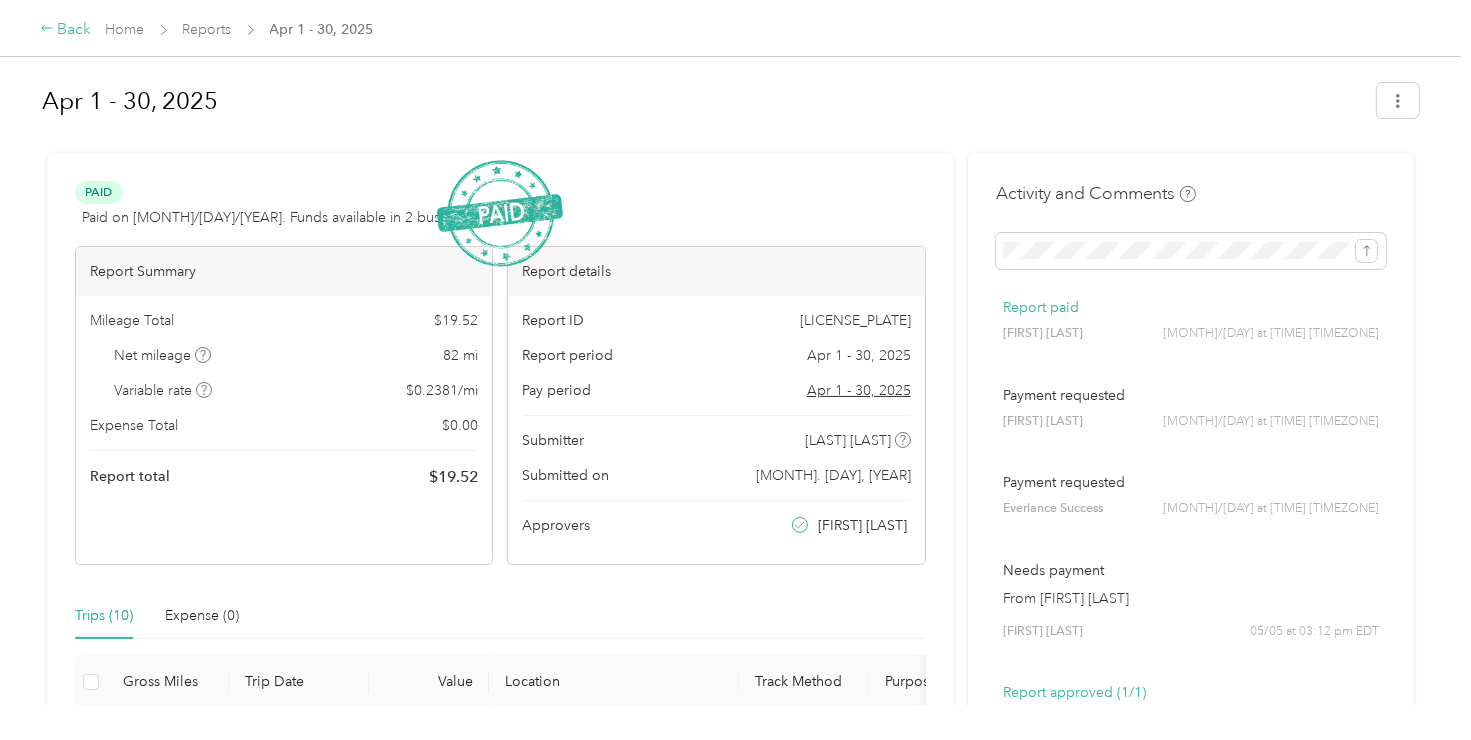 click 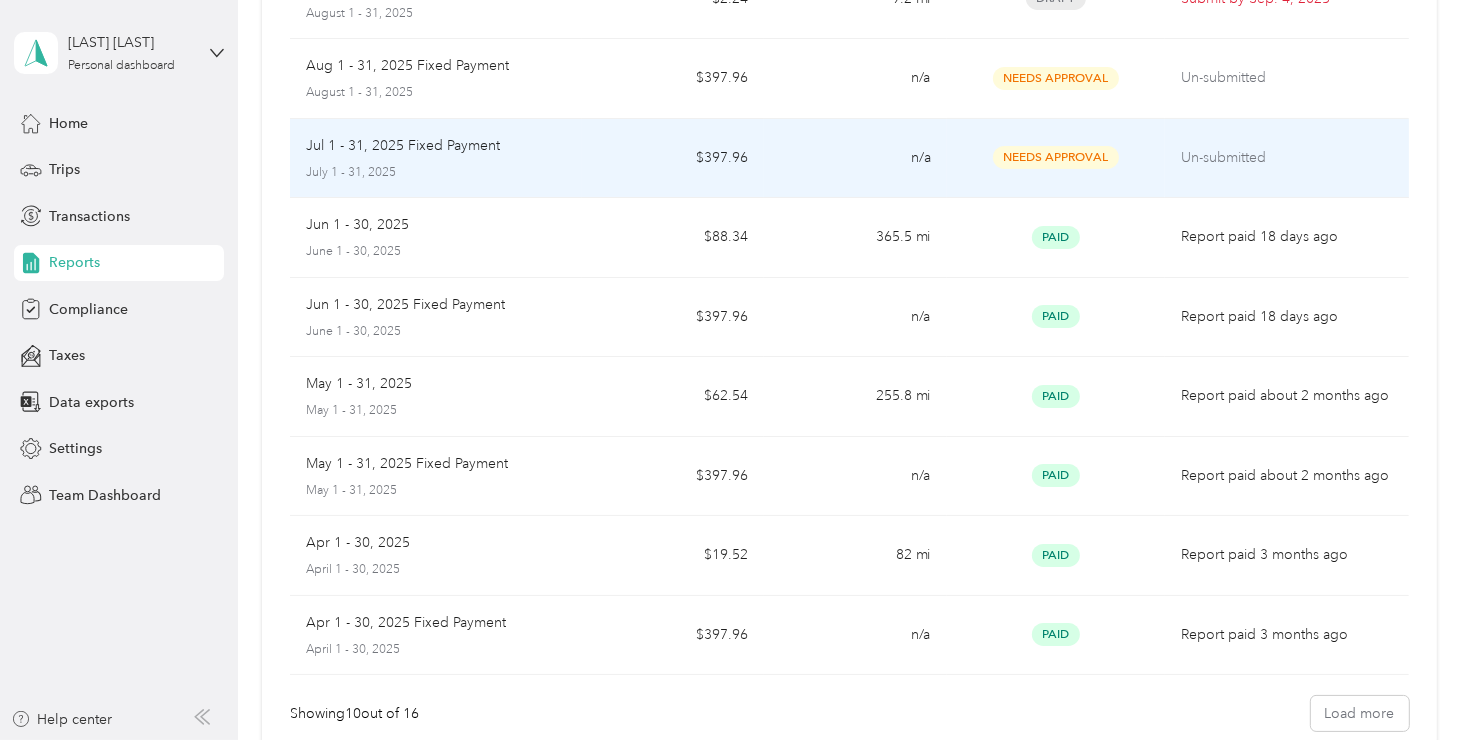 scroll, scrollTop: 356, scrollLeft: 0, axis: vertical 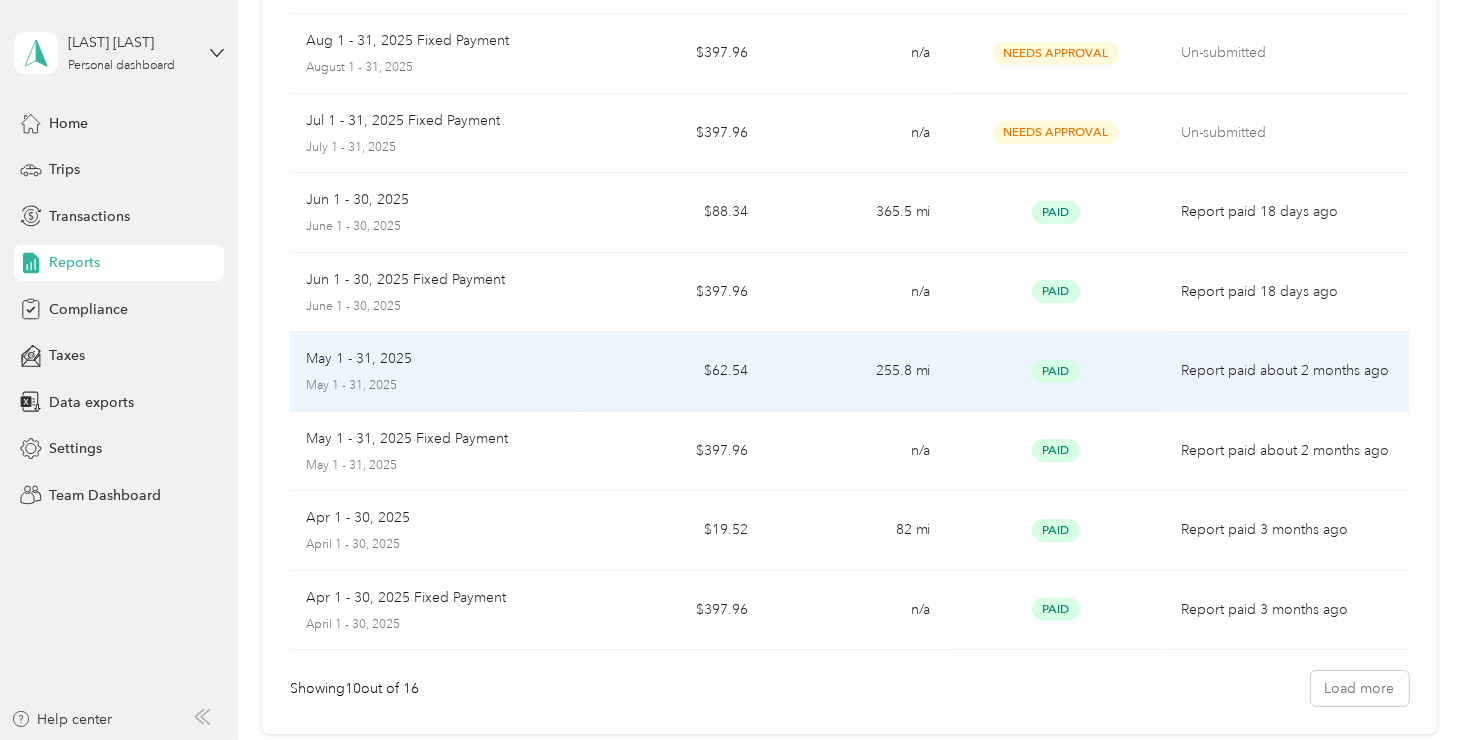 click on "255.8 mi" at bounding box center [855, 372] 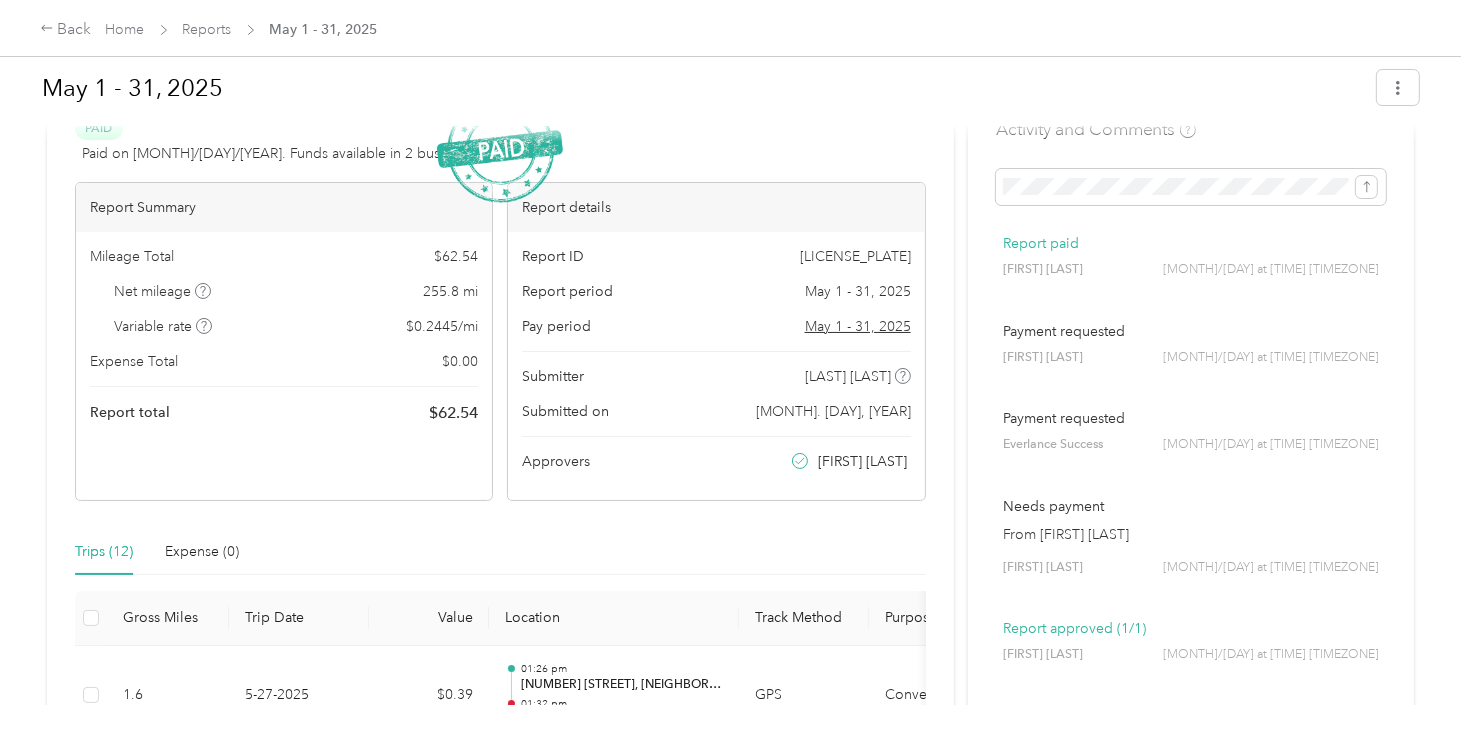 scroll, scrollTop: 64, scrollLeft: 0, axis: vertical 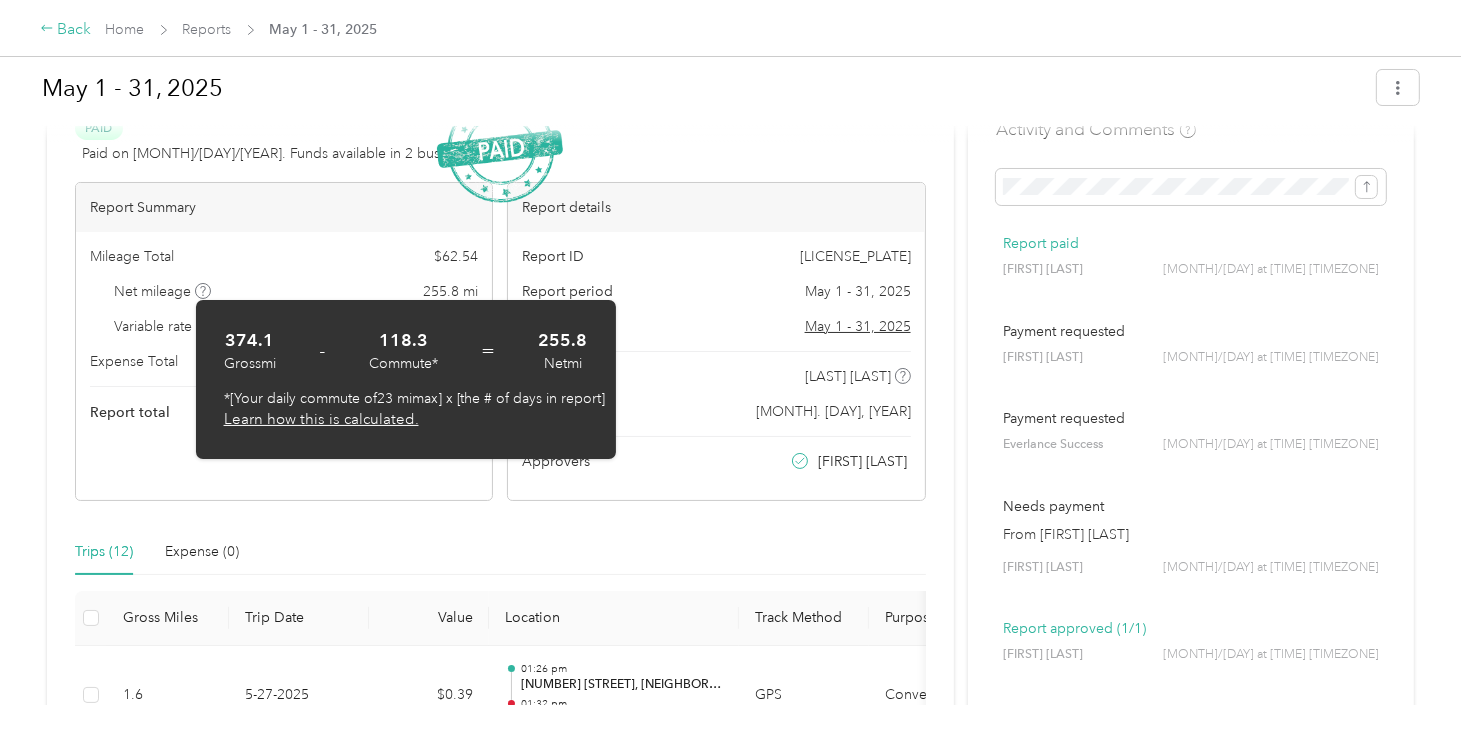 click 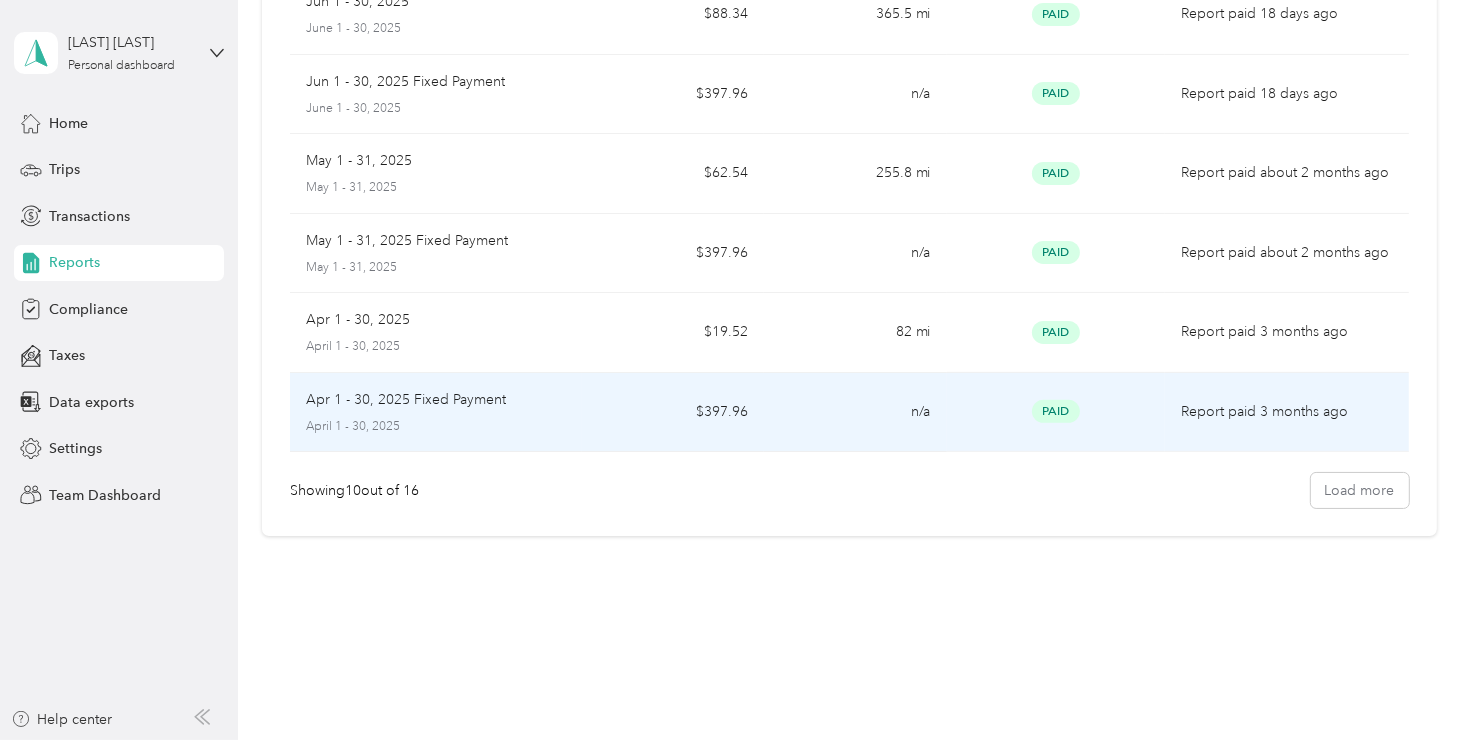 scroll, scrollTop: 553, scrollLeft: 0, axis: vertical 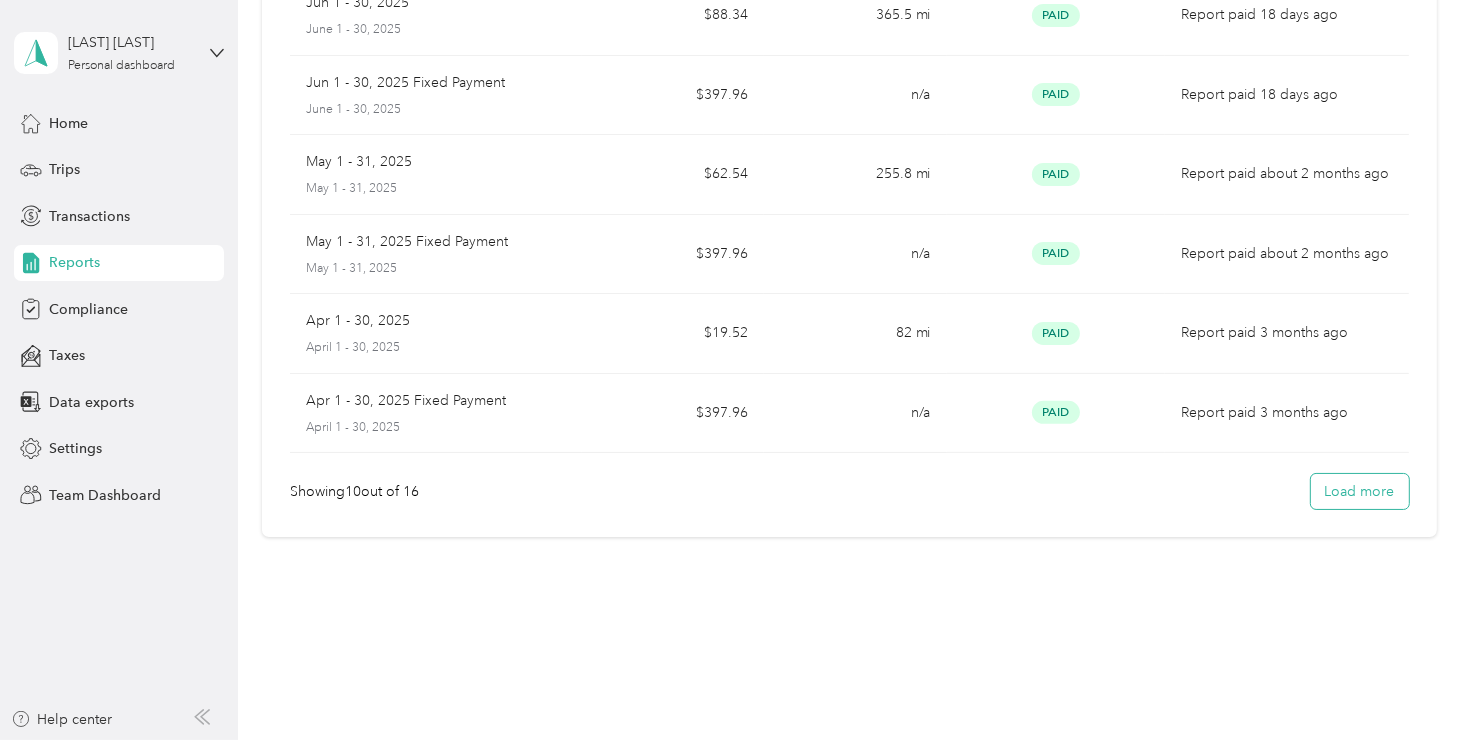 click on "Load more" at bounding box center (1360, 491) 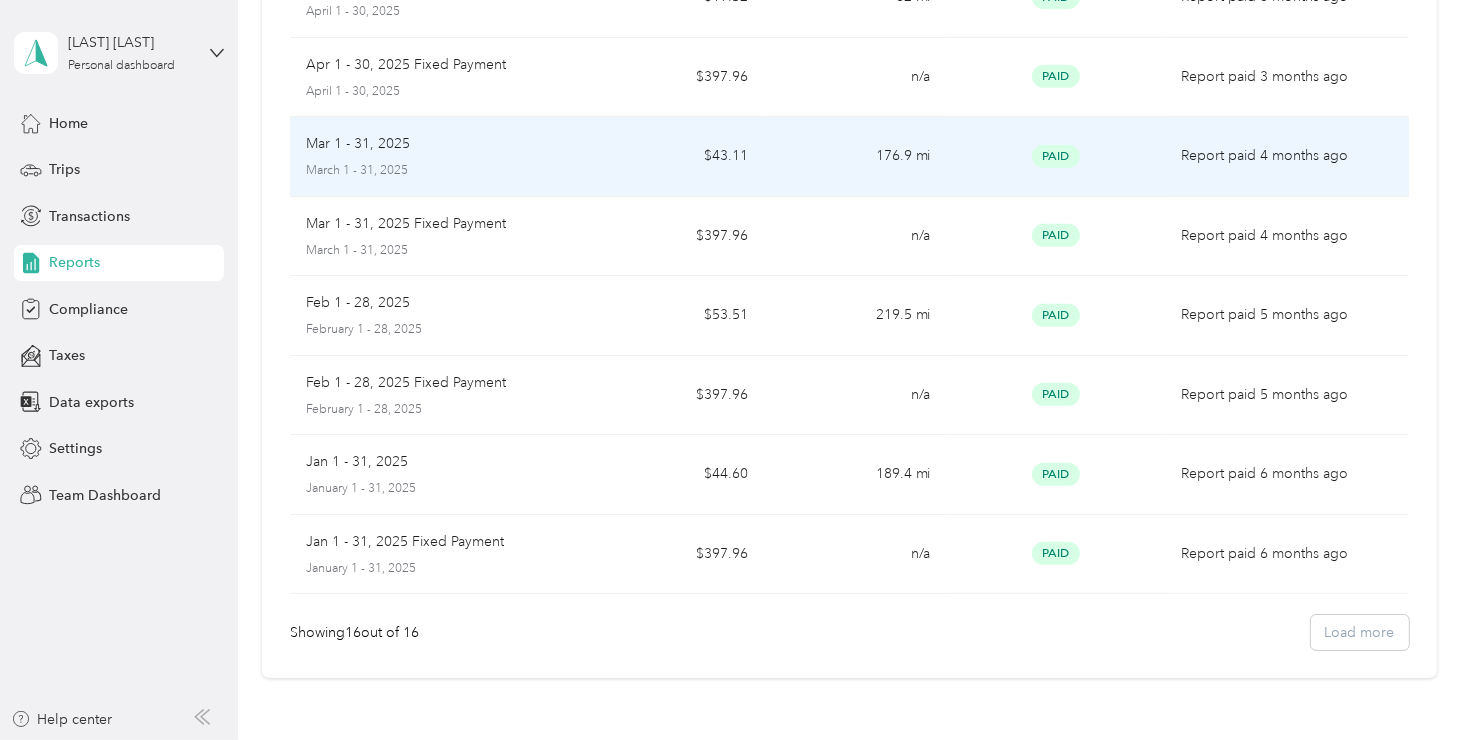 scroll, scrollTop: 889, scrollLeft: 0, axis: vertical 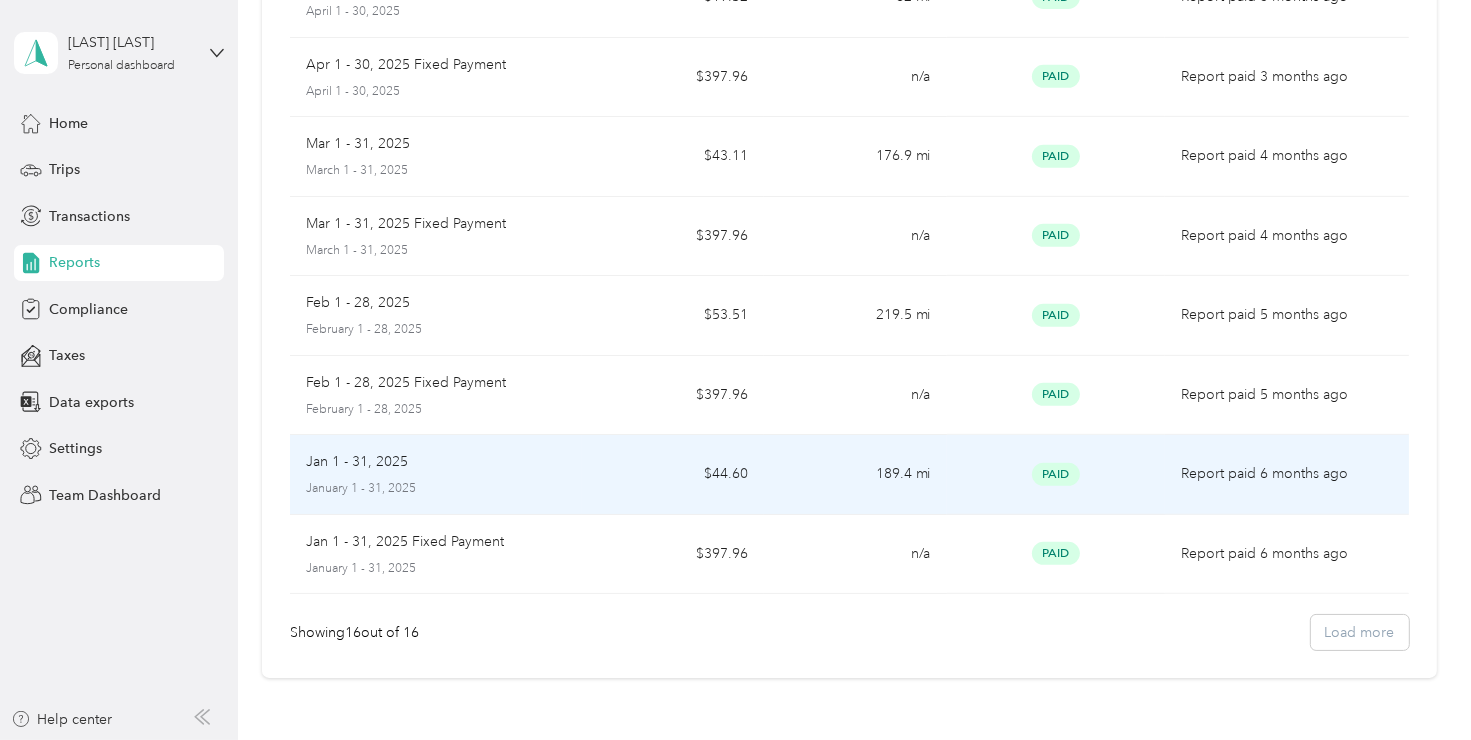 click on "189.4 mi" at bounding box center (855, 475) 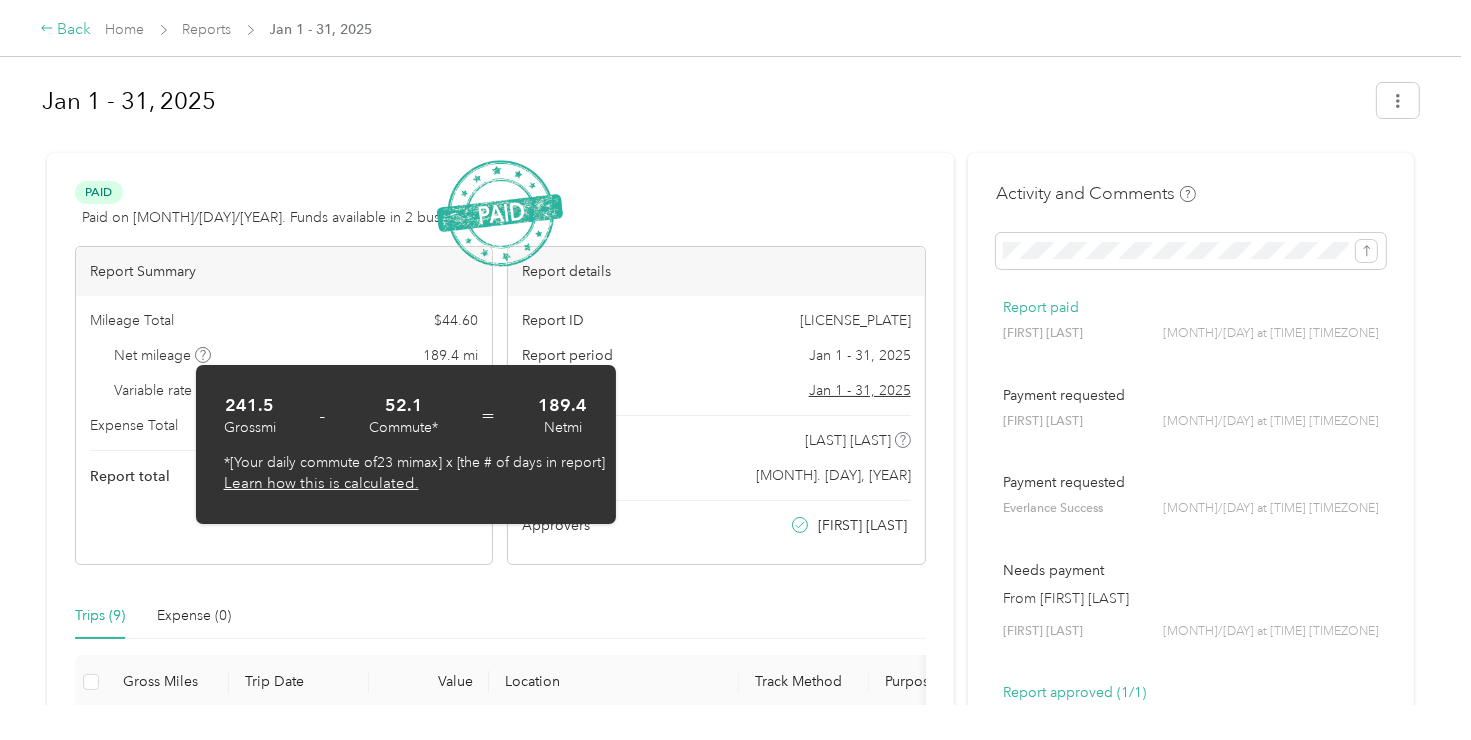 click 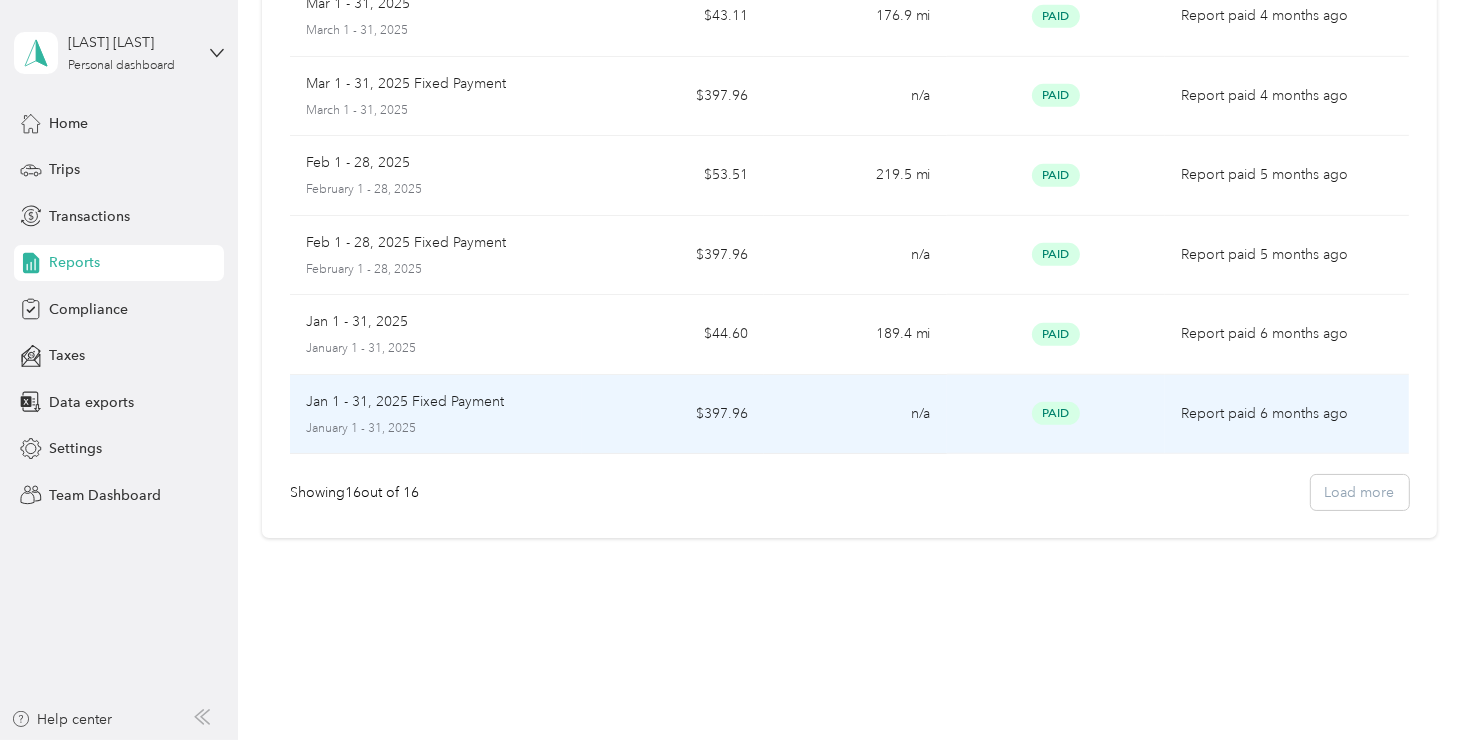 scroll, scrollTop: 0, scrollLeft: 0, axis: both 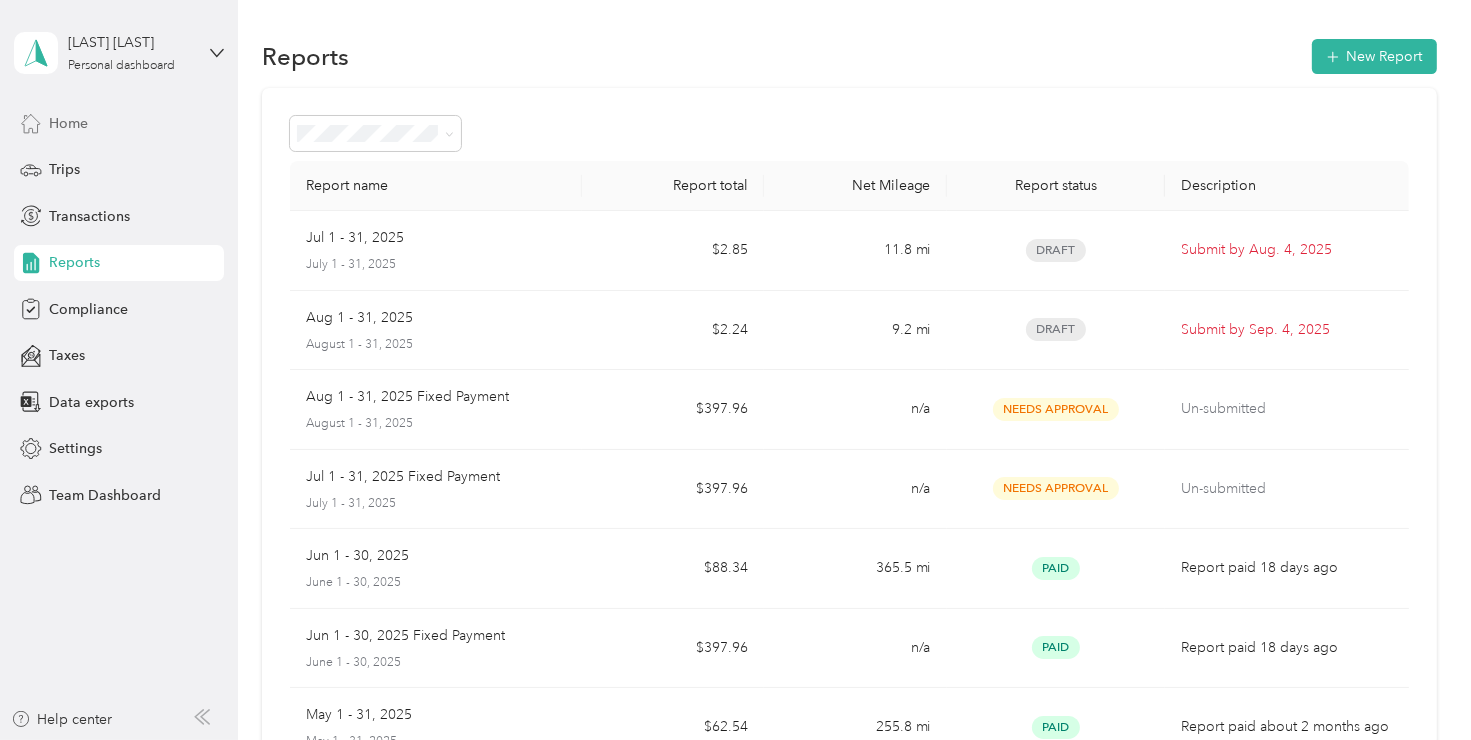 click on "Home" at bounding box center [68, 123] 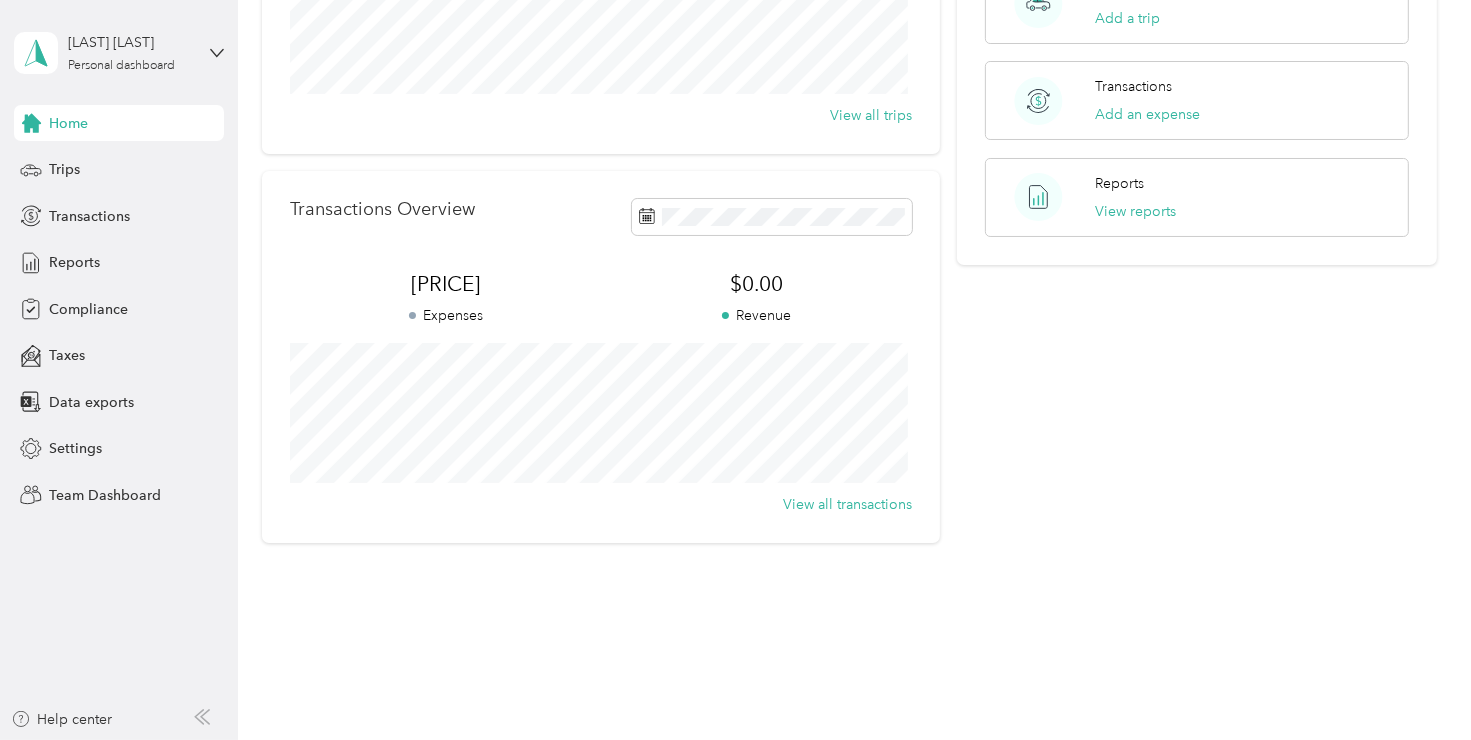 scroll, scrollTop: 0, scrollLeft: 0, axis: both 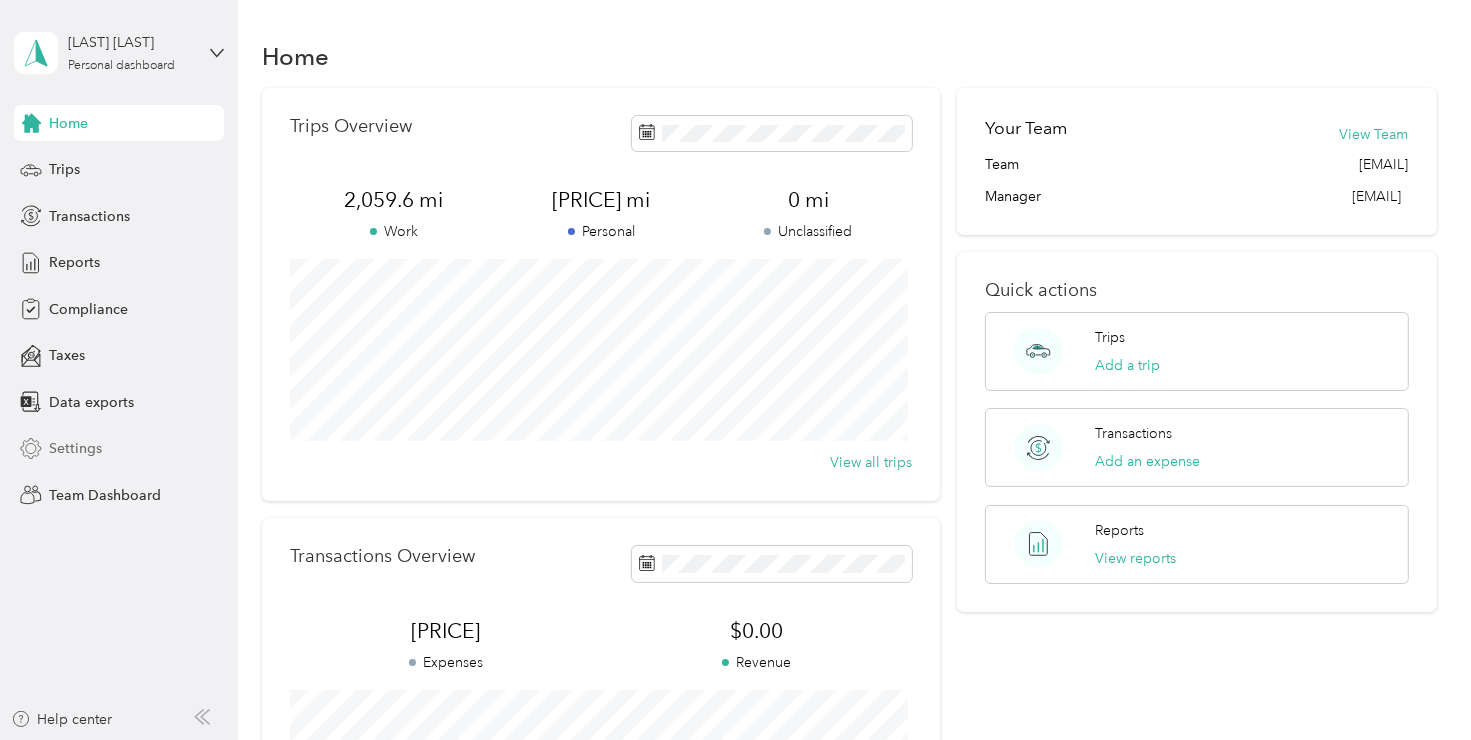 click on "Settings" at bounding box center [75, 448] 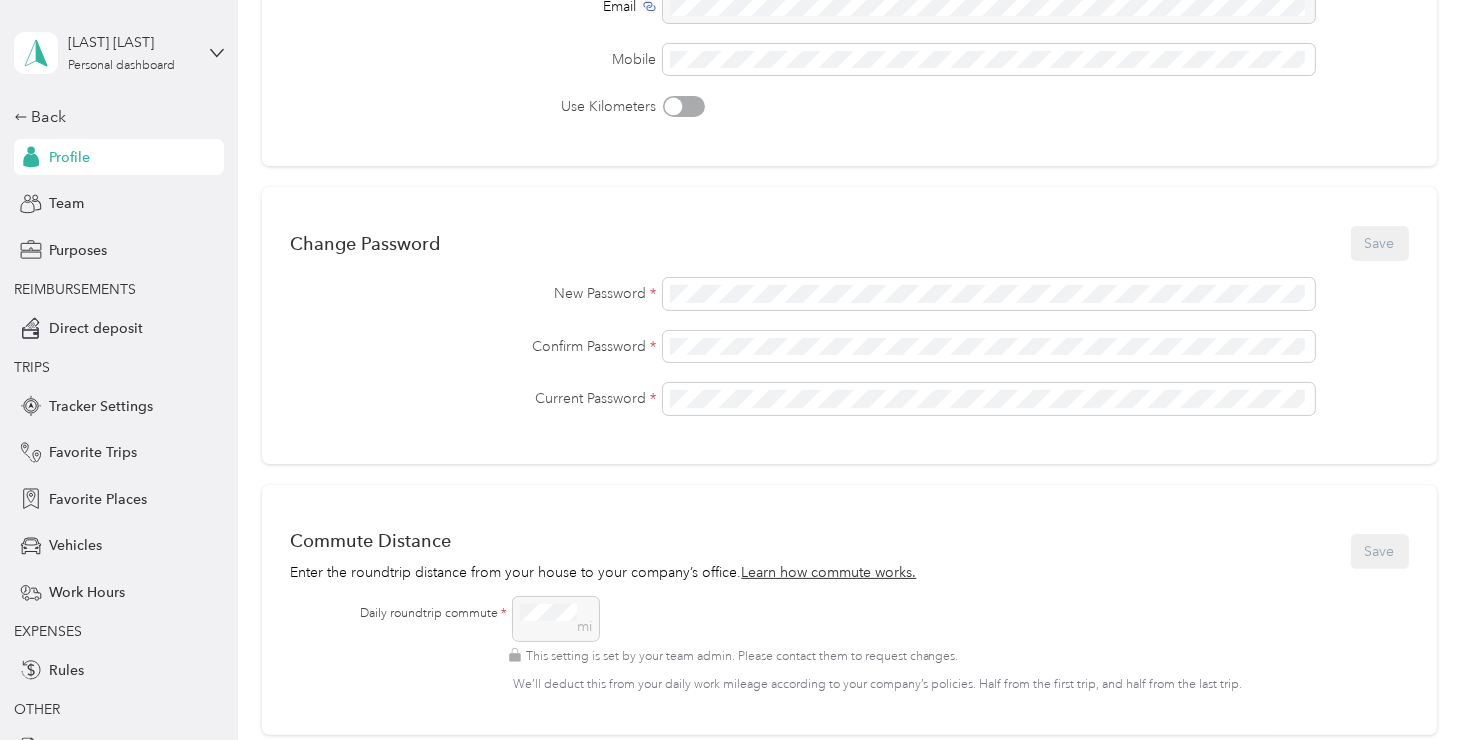 scroll, scrollTop: 584, scrollLeft: 0, axis: vertical 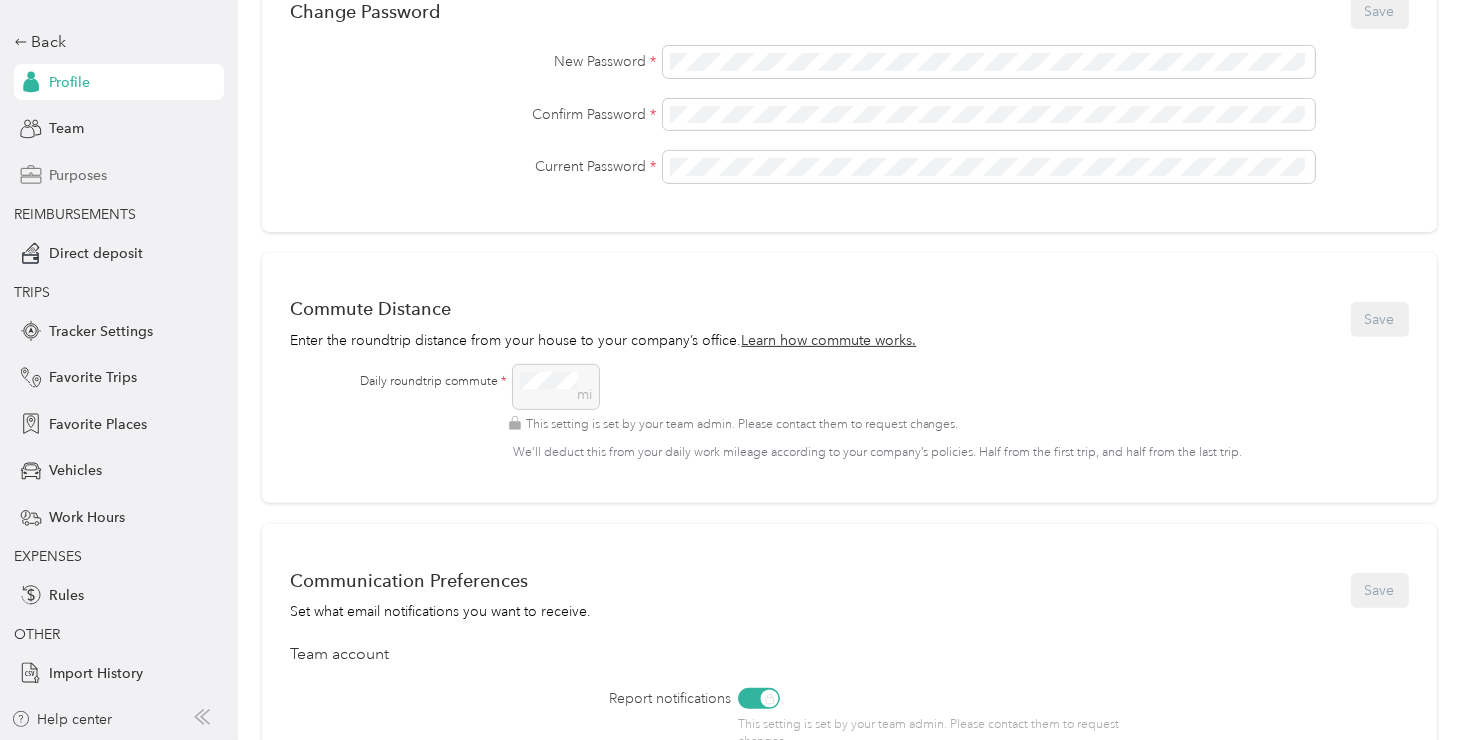 click on "Purposes" at bounding box center [78, 175] 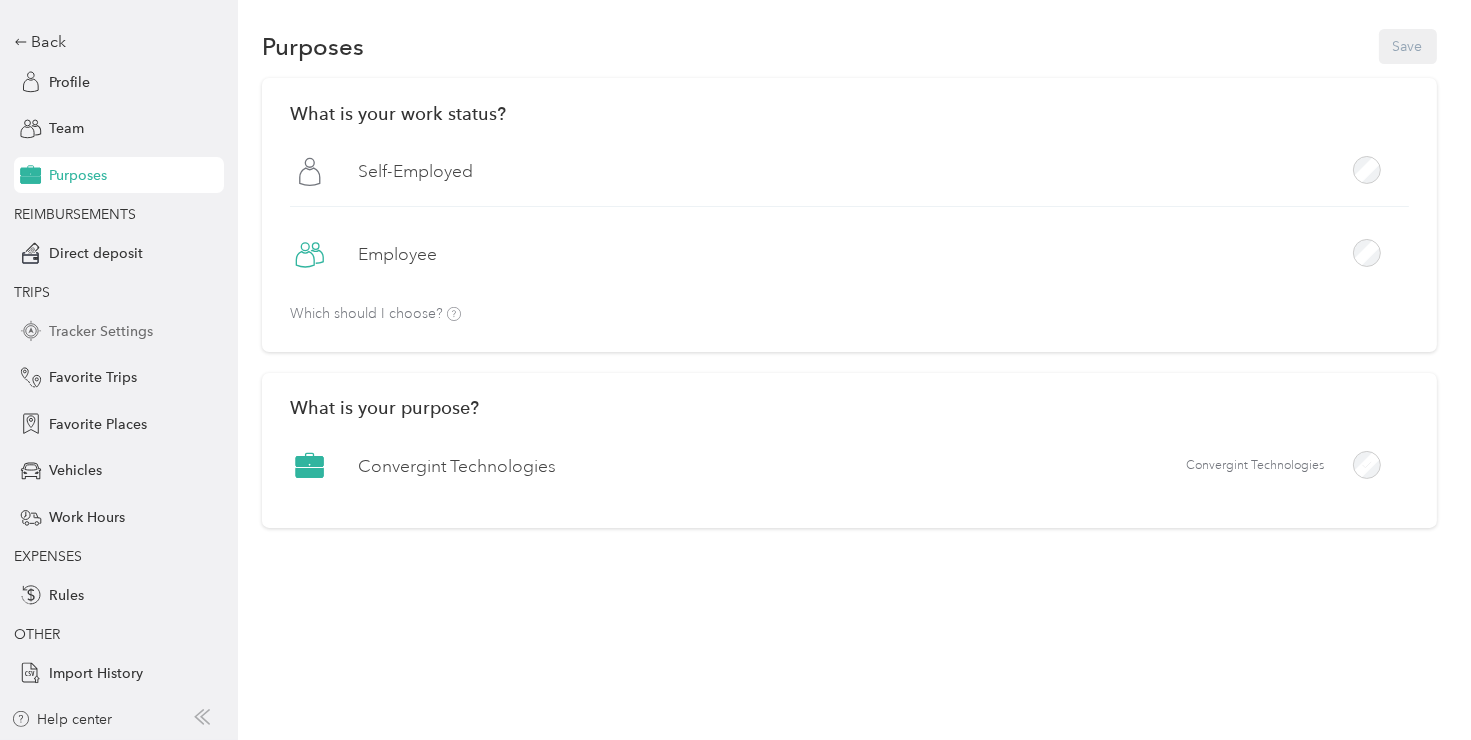 scroll, scrollTop: 63, scrollLeft: 0, axis: vertical 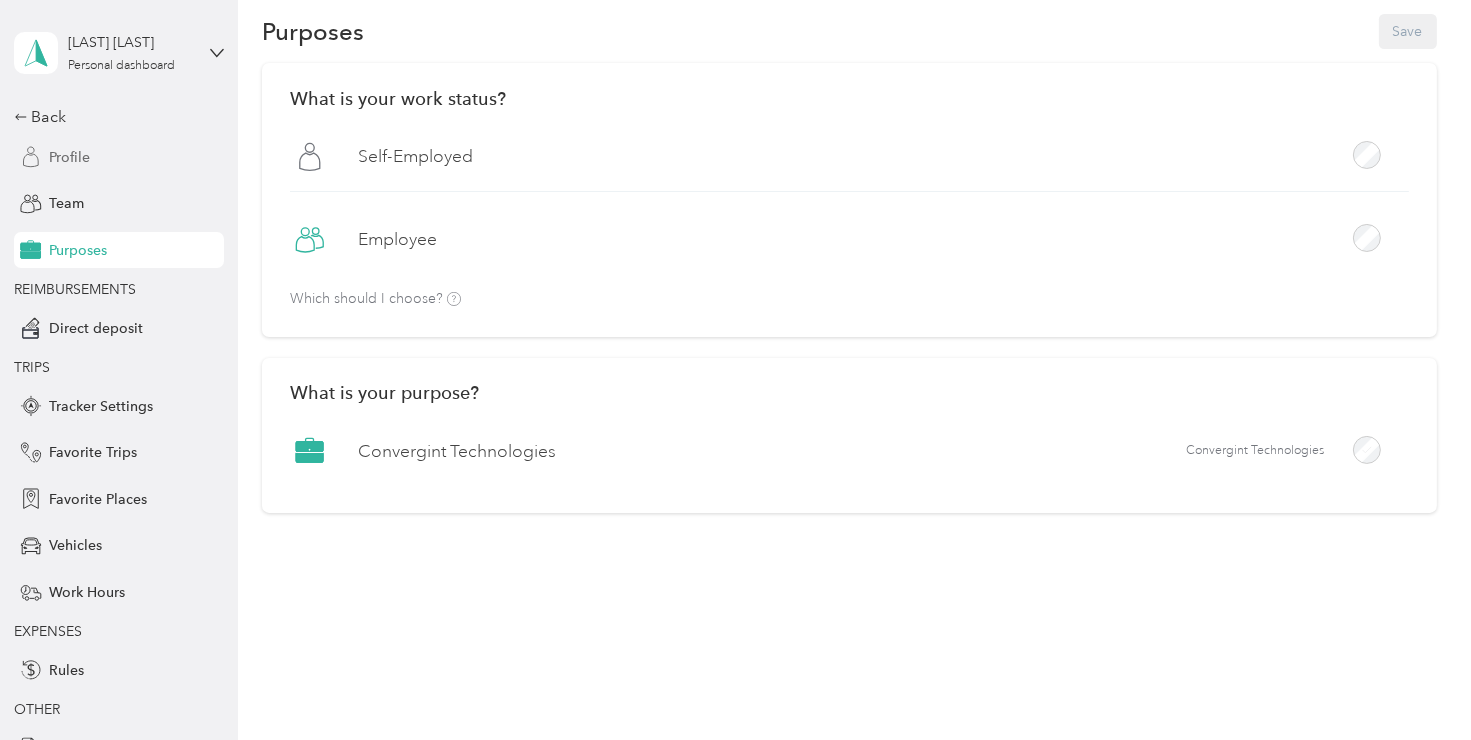 click on "Profile" at bounding box center (69, 157) 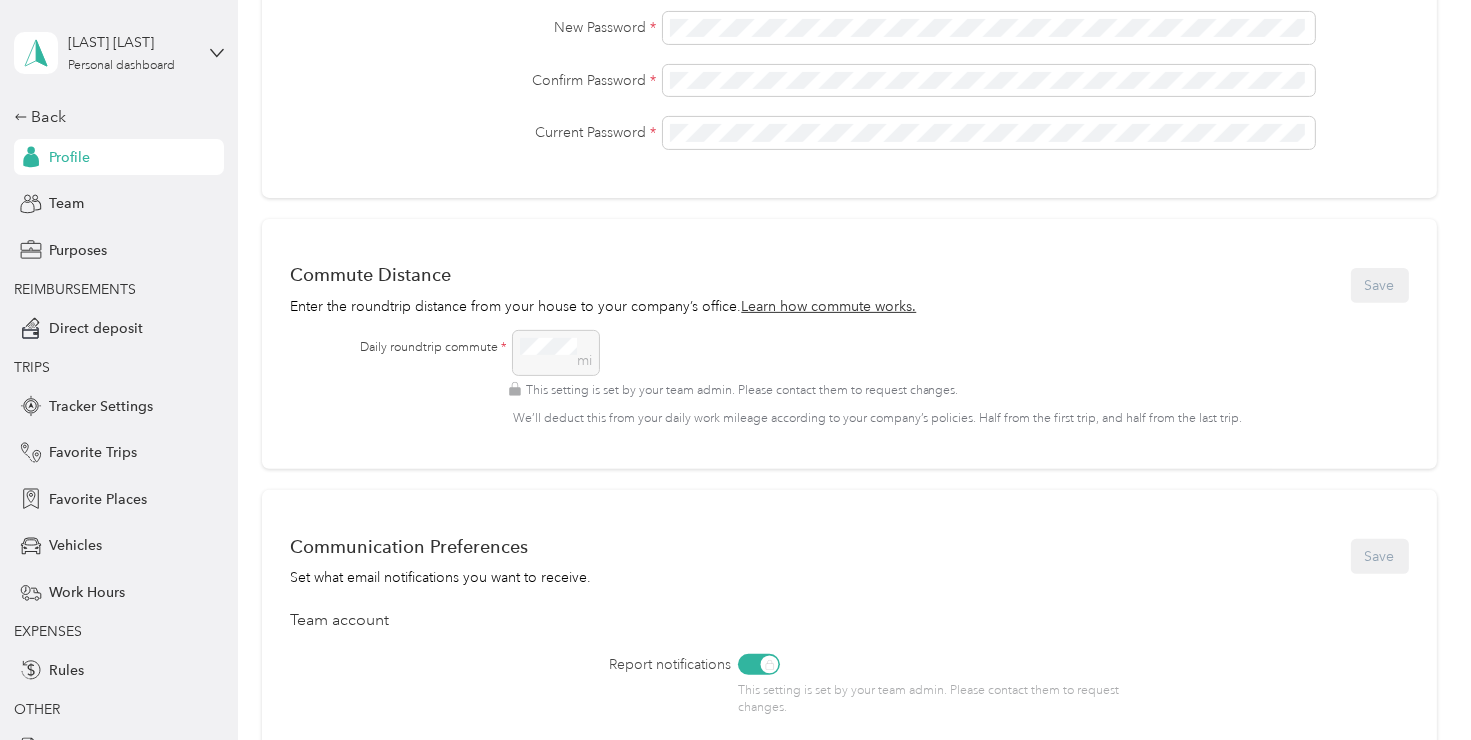 scroll, scrollTop: 0, scrollLeft: 0, axis: both 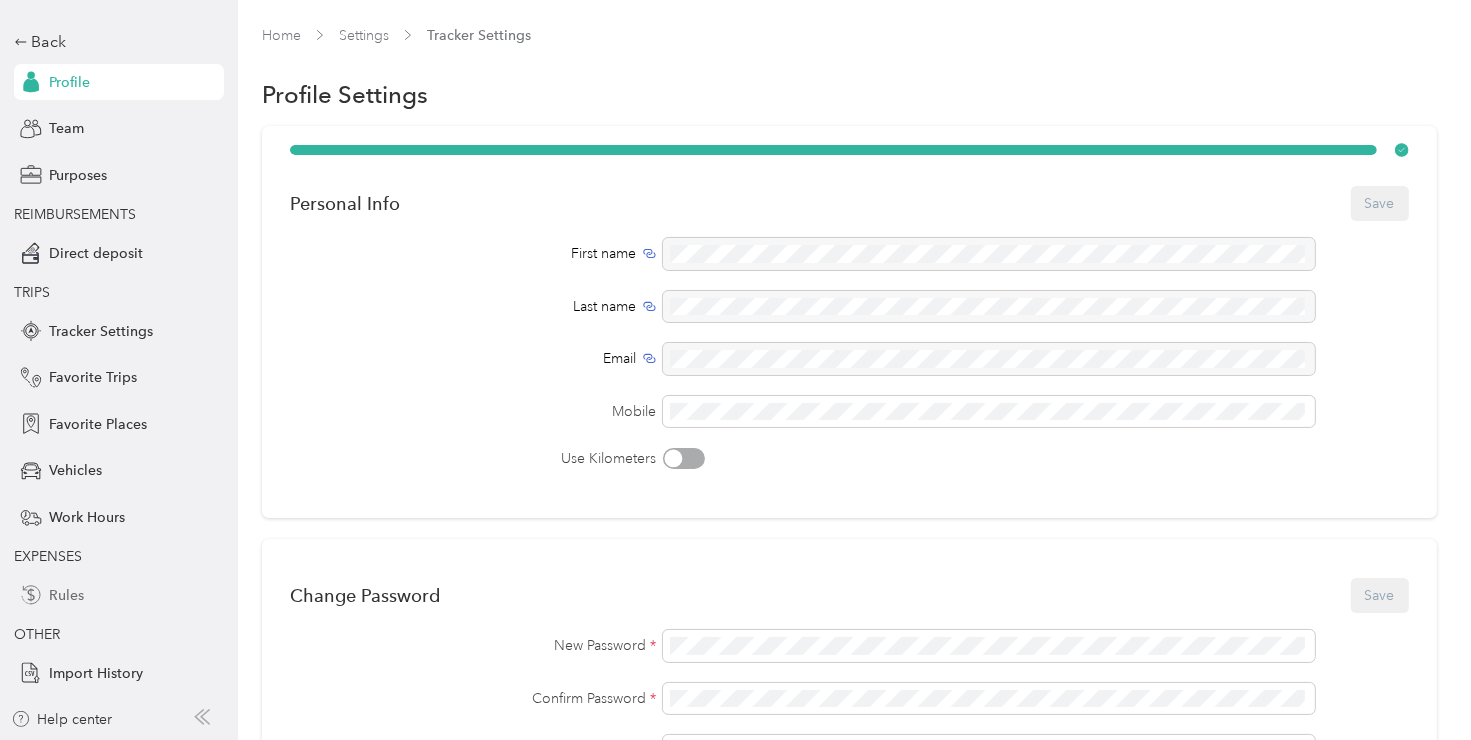 click on "Rules" at bounding box center (119, 595) 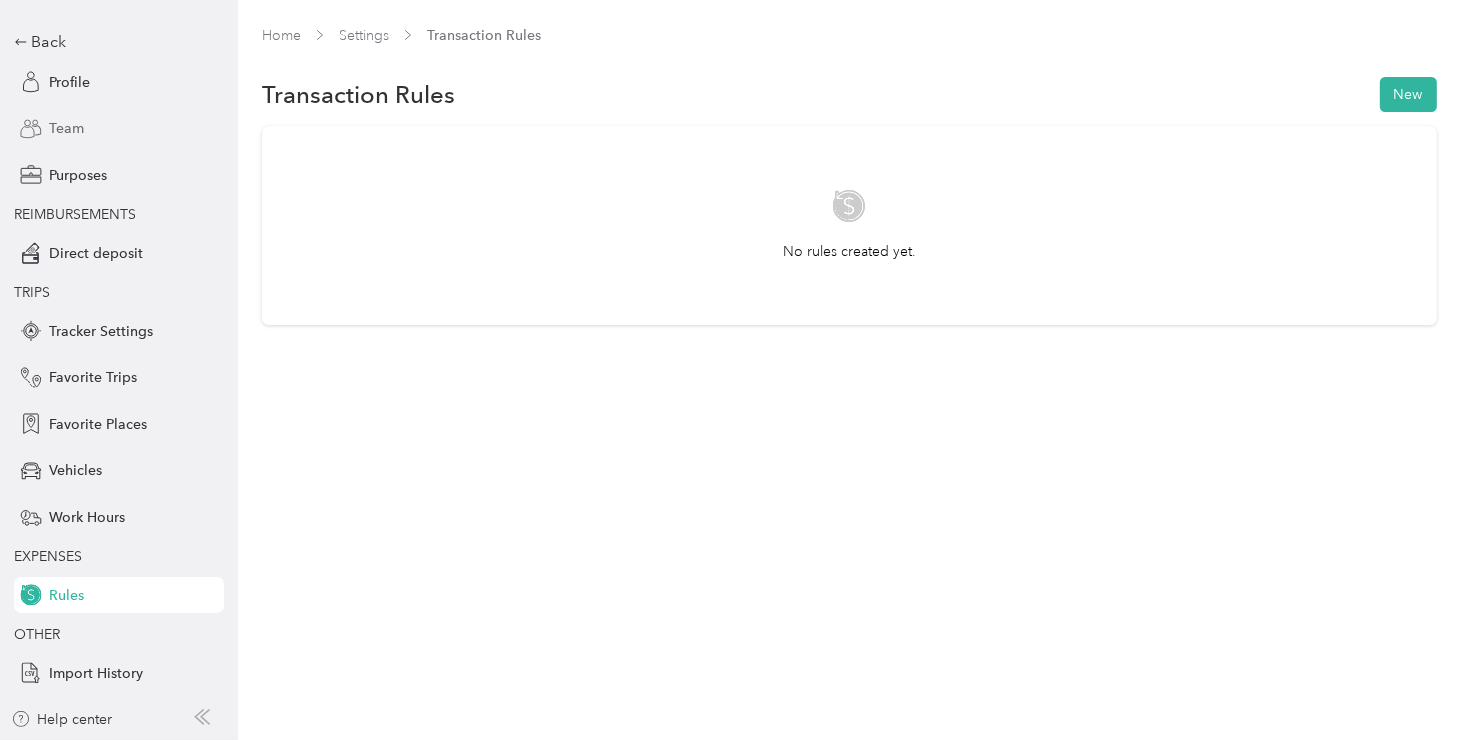 click on "Team" at bounding box center [119, 129] 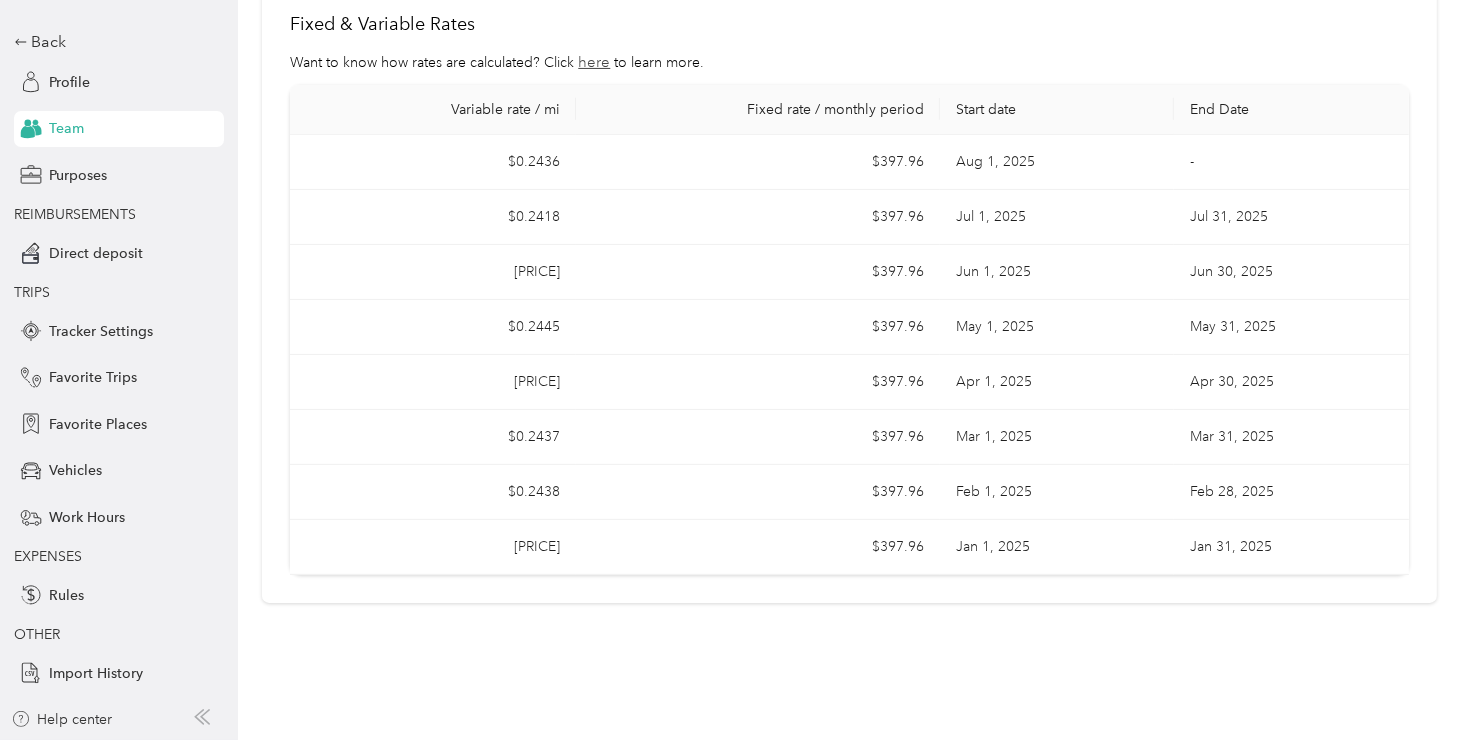scroll, scrollTop: 0, scrollLeft: 0, axis: both 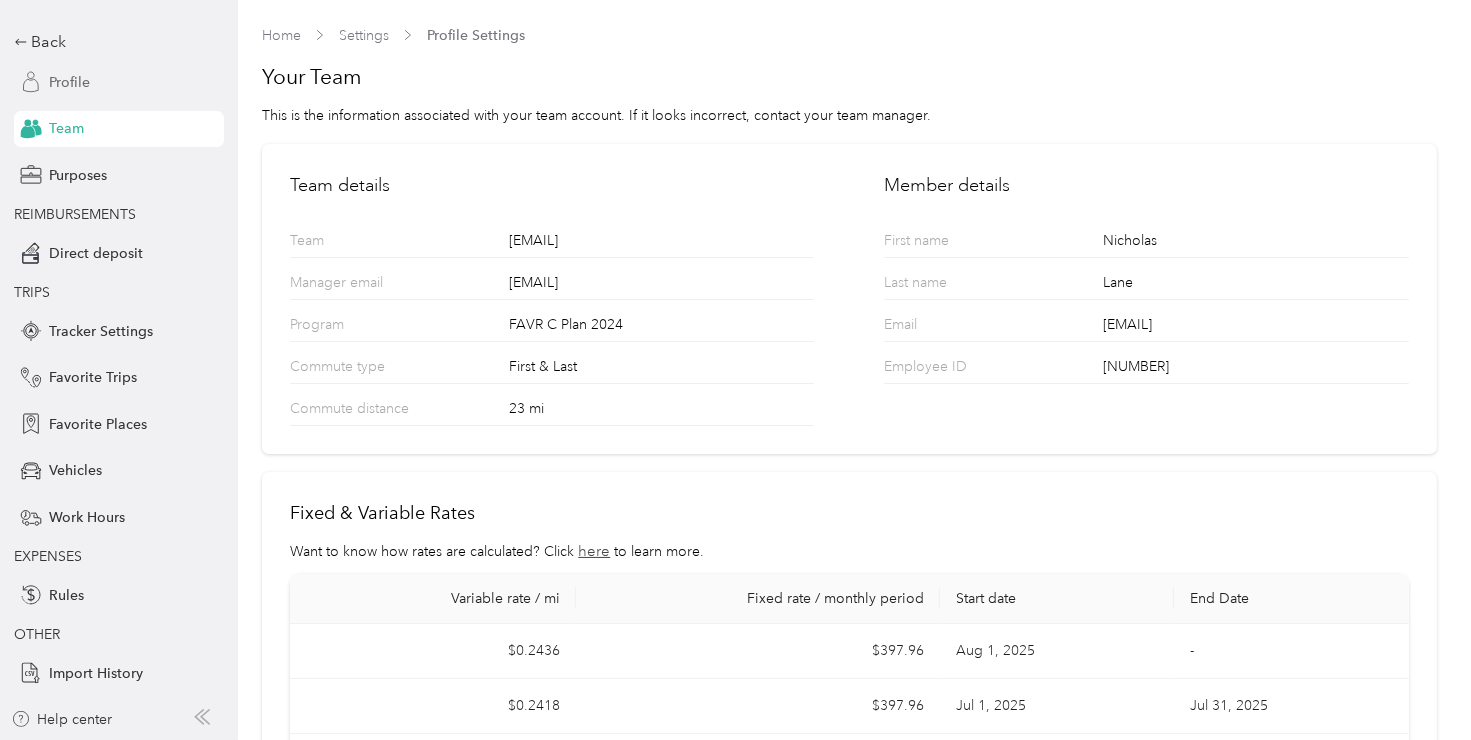 click on "Profile" at bounding box center (69, 82) 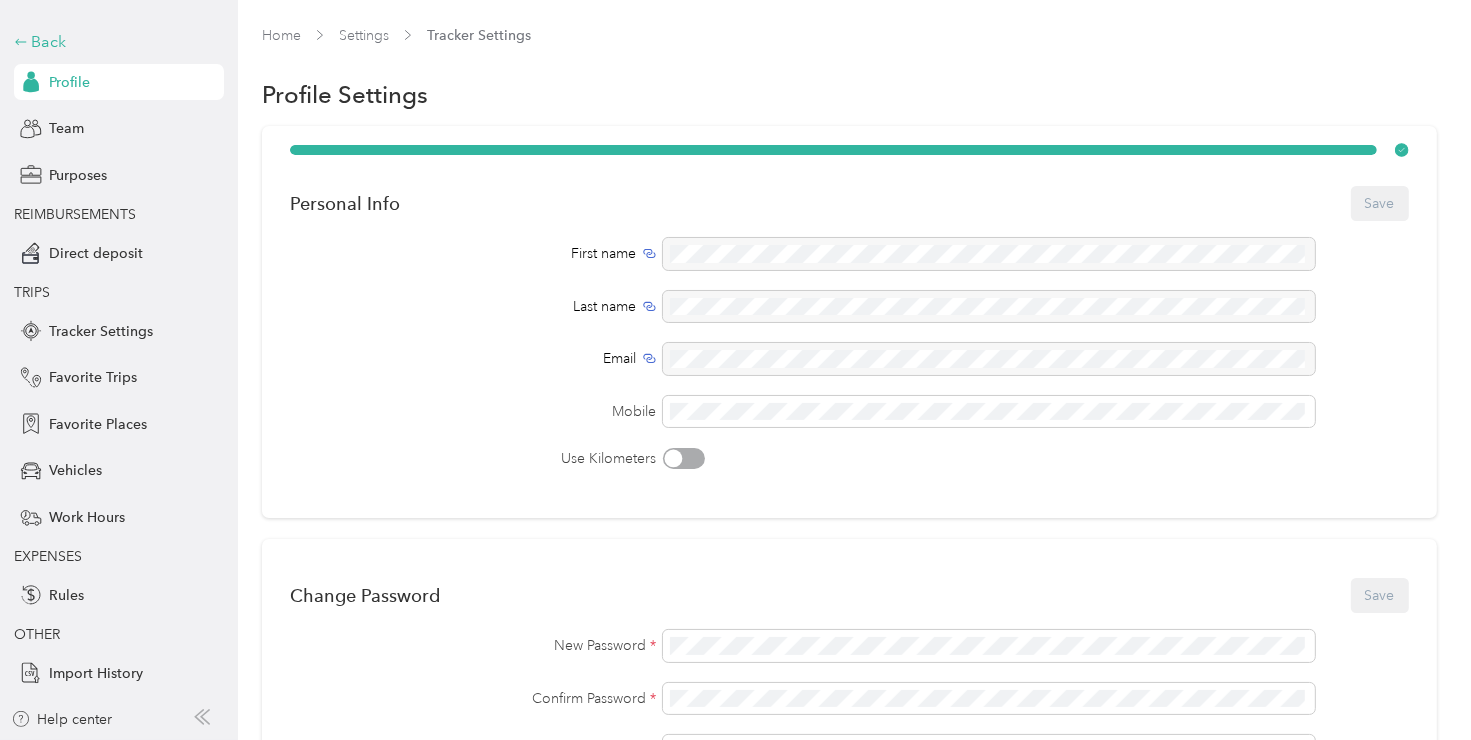 click 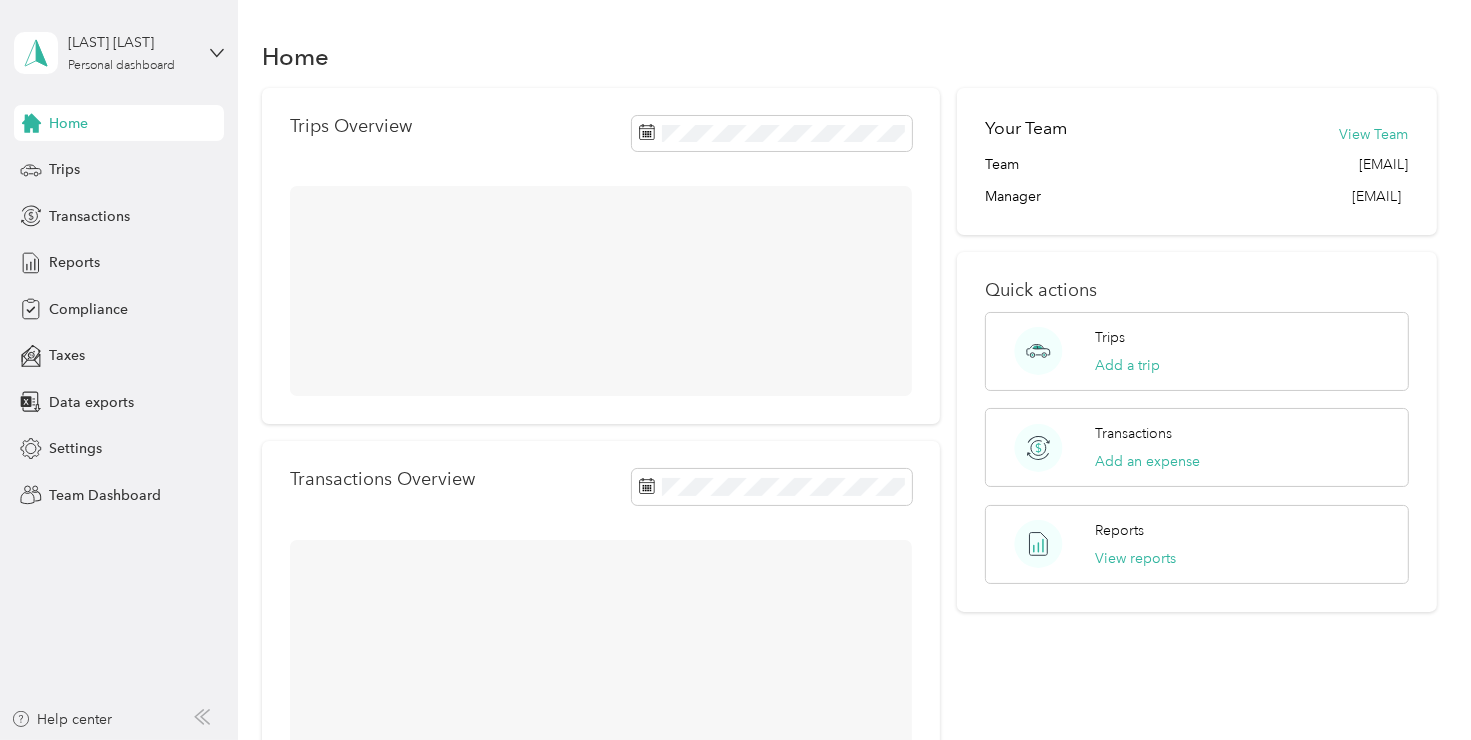 scroll, scrollTop: 0, scrollLeft: 0, axis: both 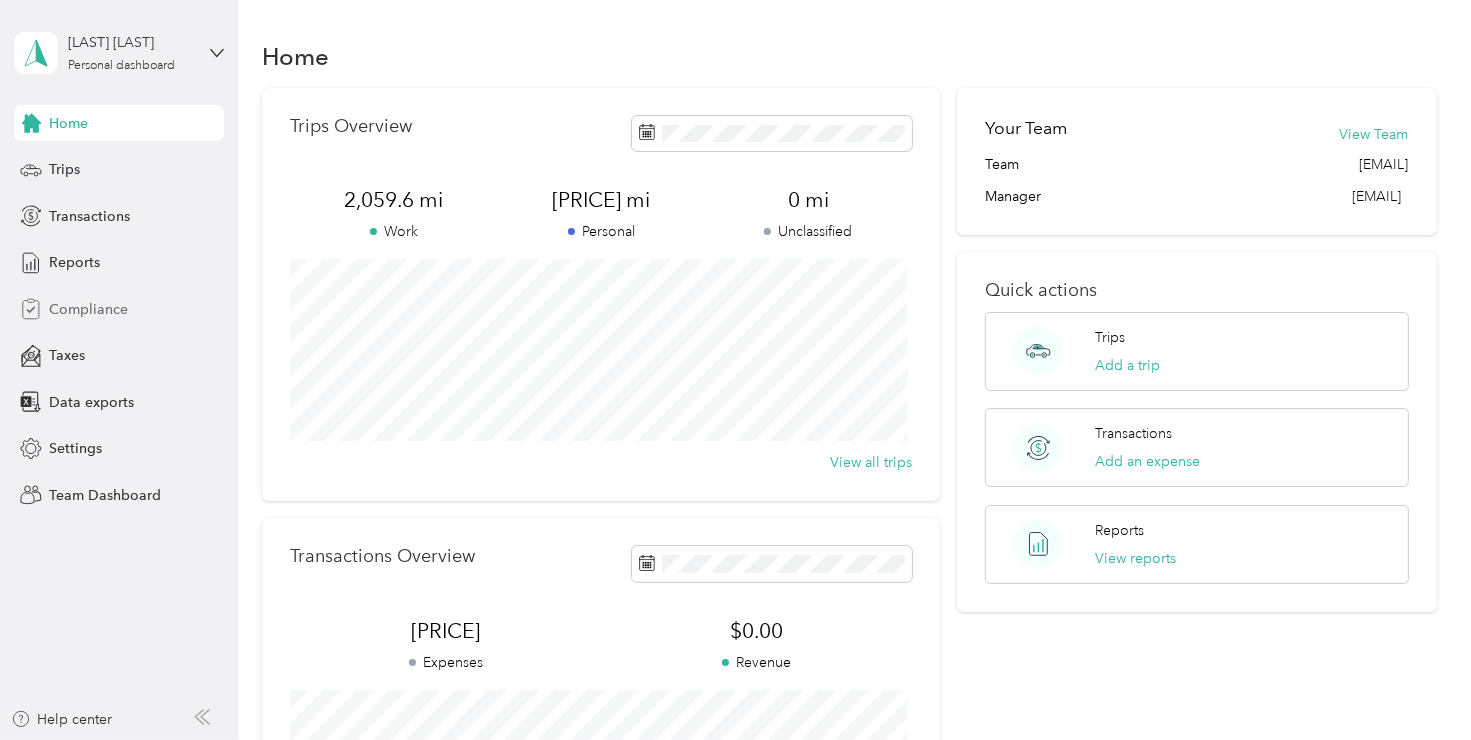 click on "Compliance" at bounding box center [119, 309] 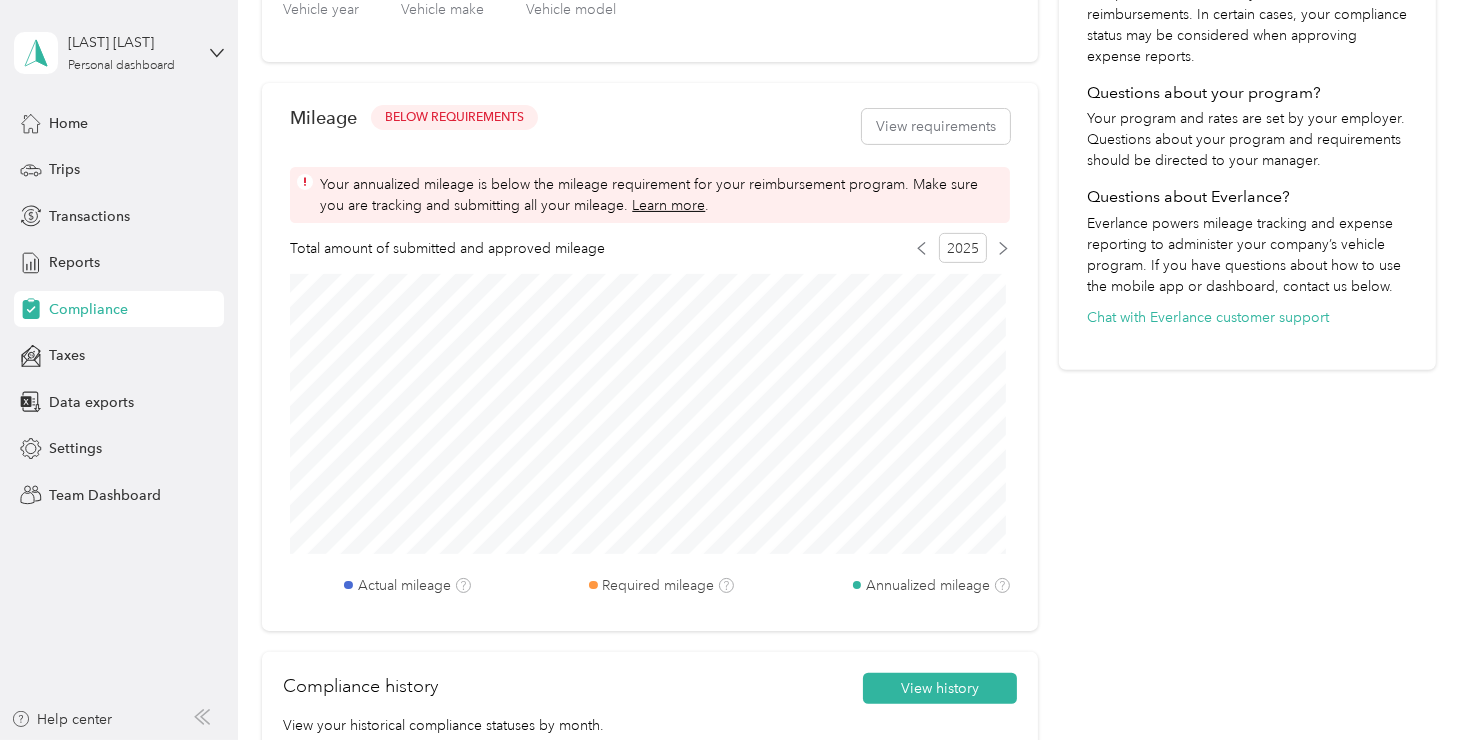 scroll, scrollTop: 0, scrollLeft: 0, axis: both 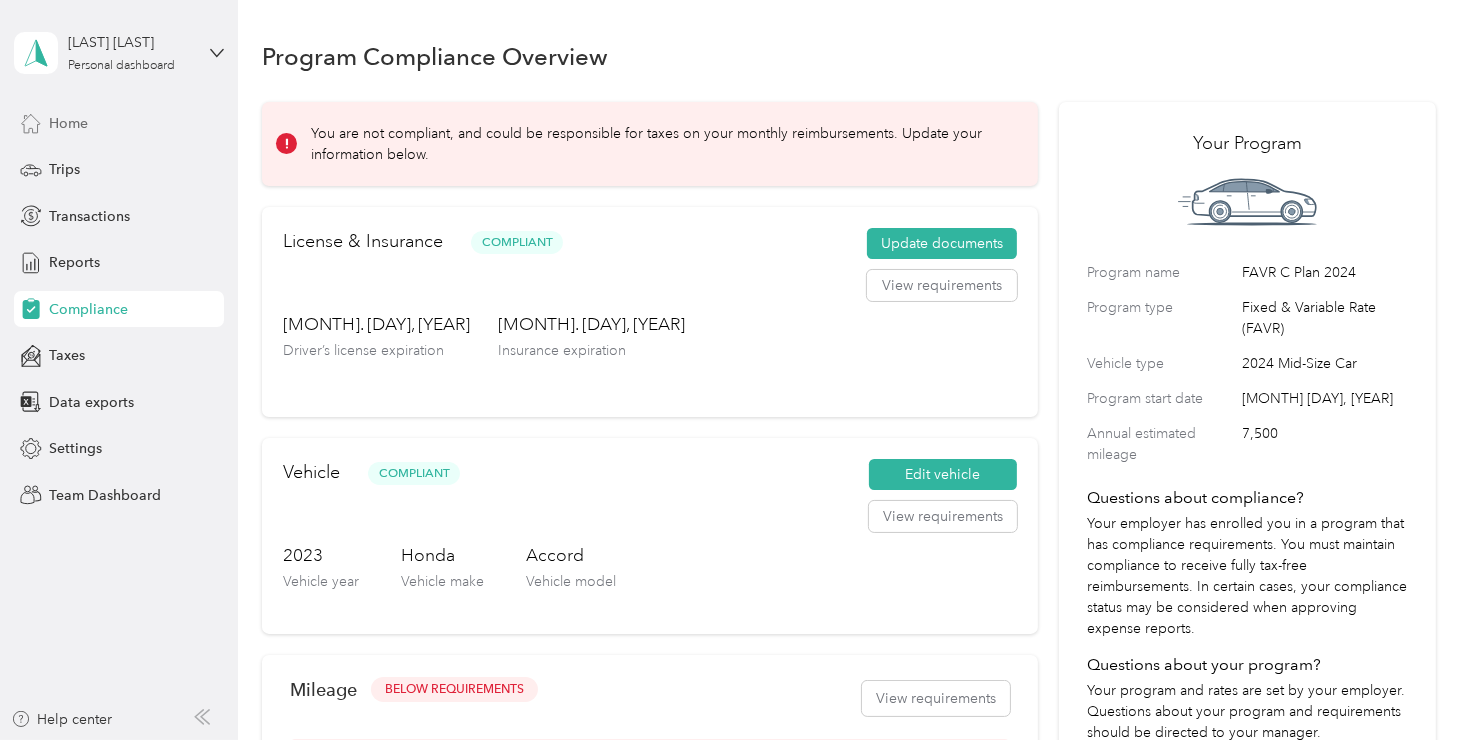 click on "Home" at bounding box center (68, 123) 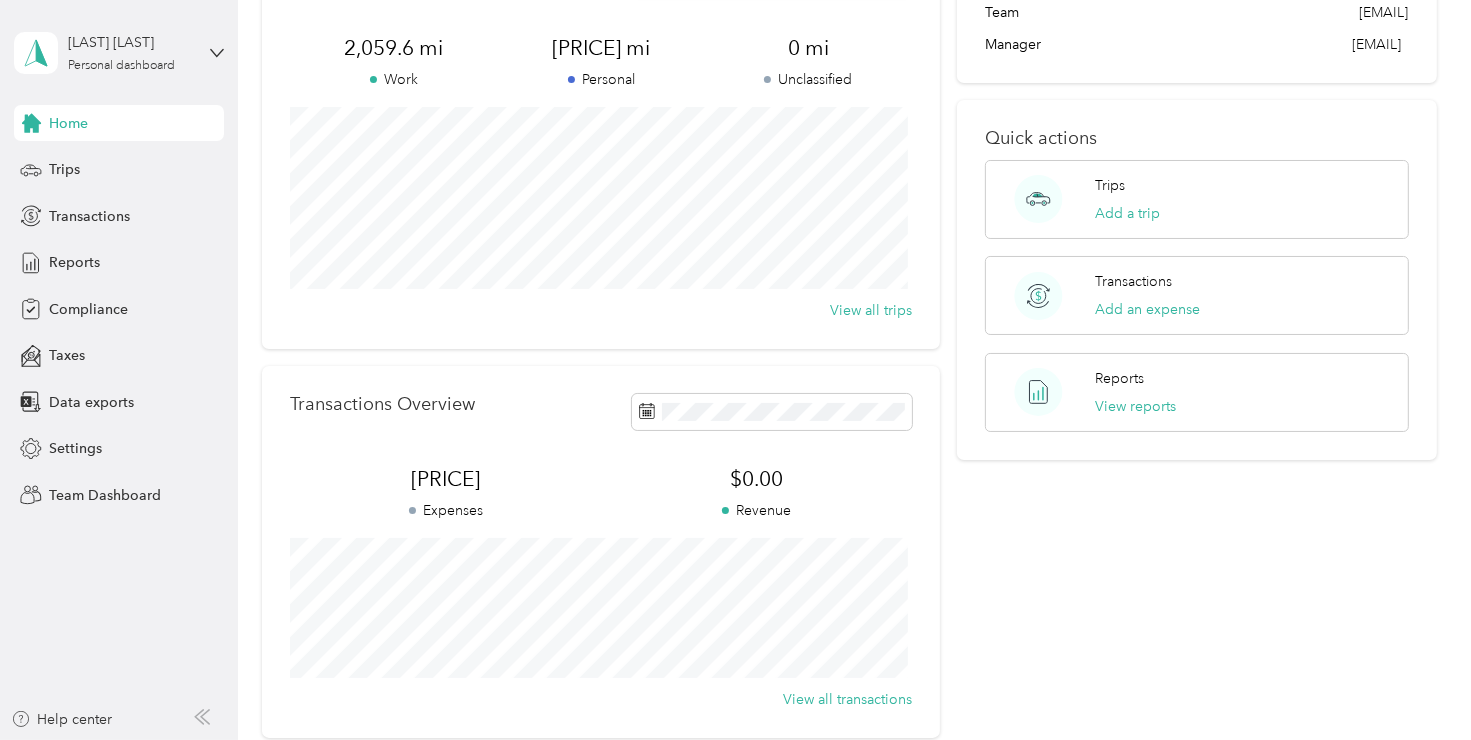 scroll, scrollTop: 0, scrollLeft: 0, axis: both 